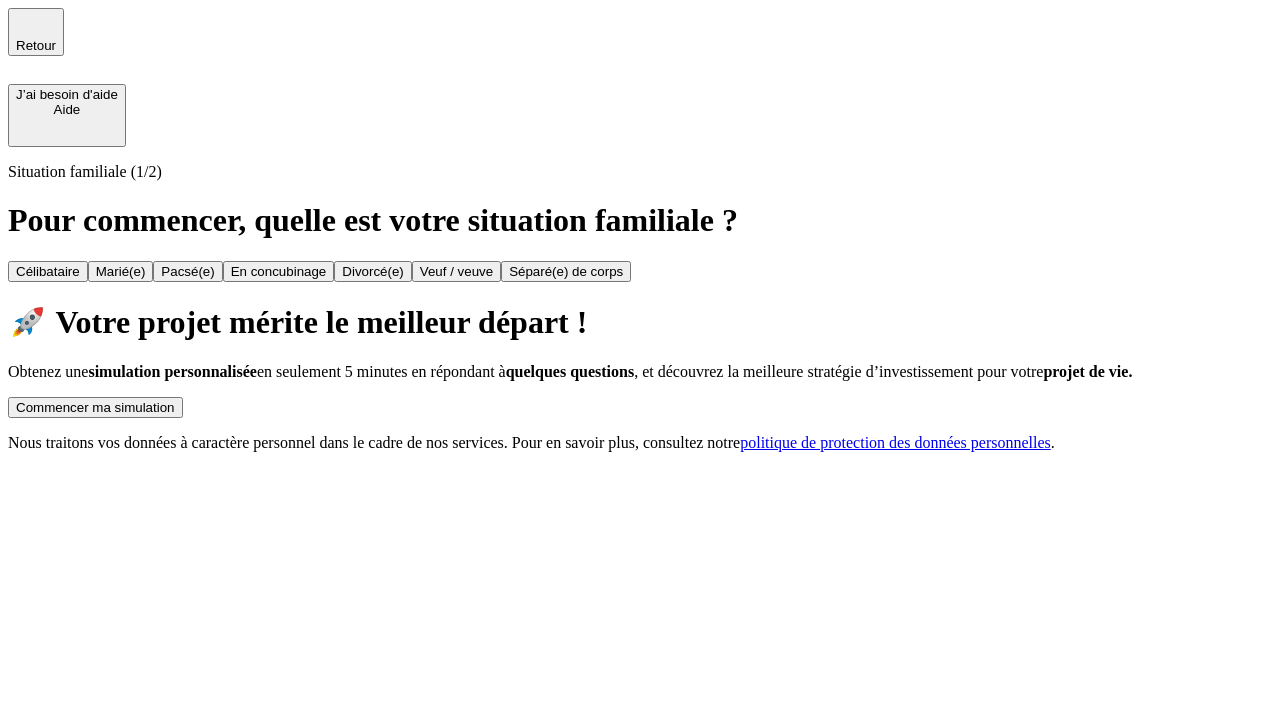 scroll, scrollTop: 0, scrollLeft: 0, axis: both 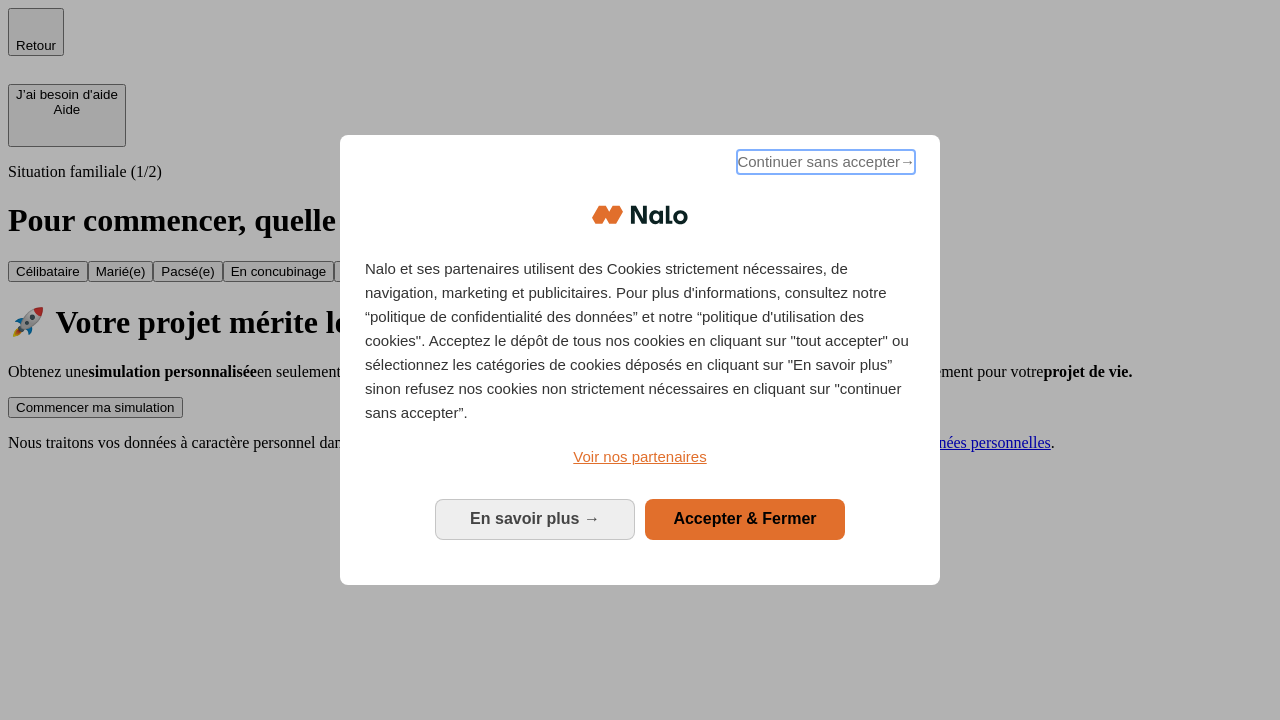 click on "Continuer sans accepter  →" at bounding box center [826, 162] 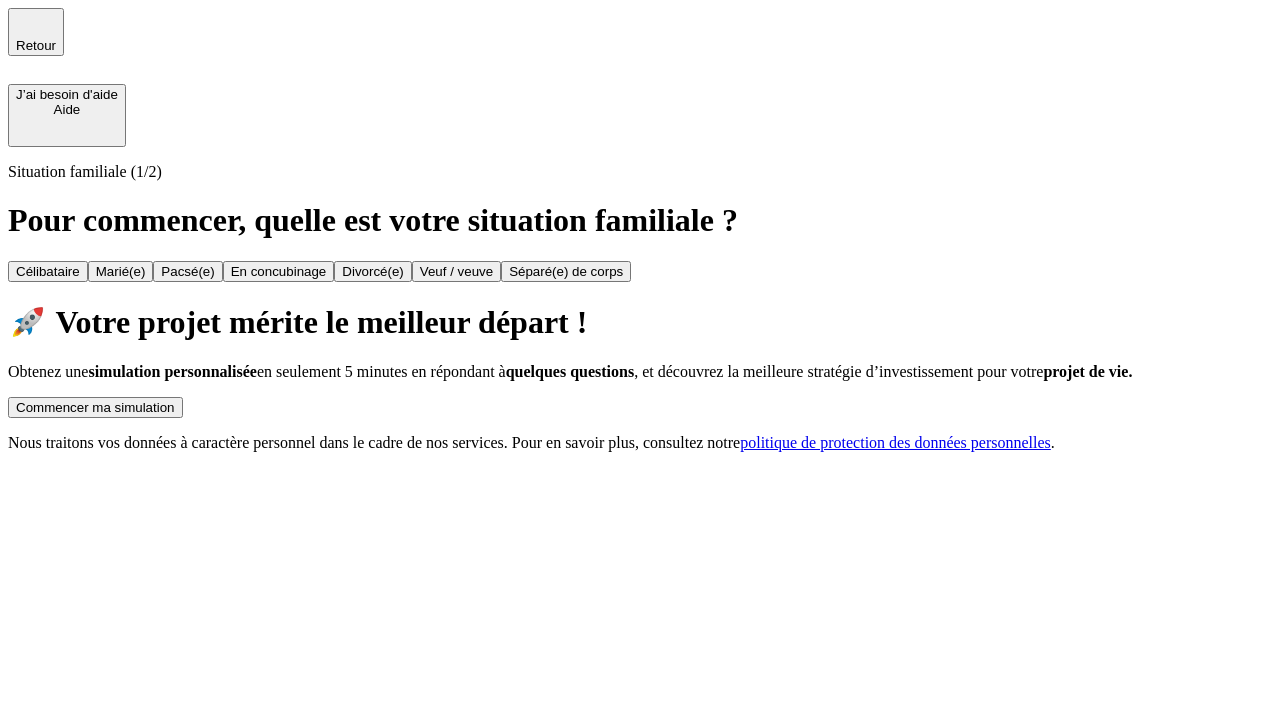 click on "Commencer ma simulation" at bounding box center [95, 407] 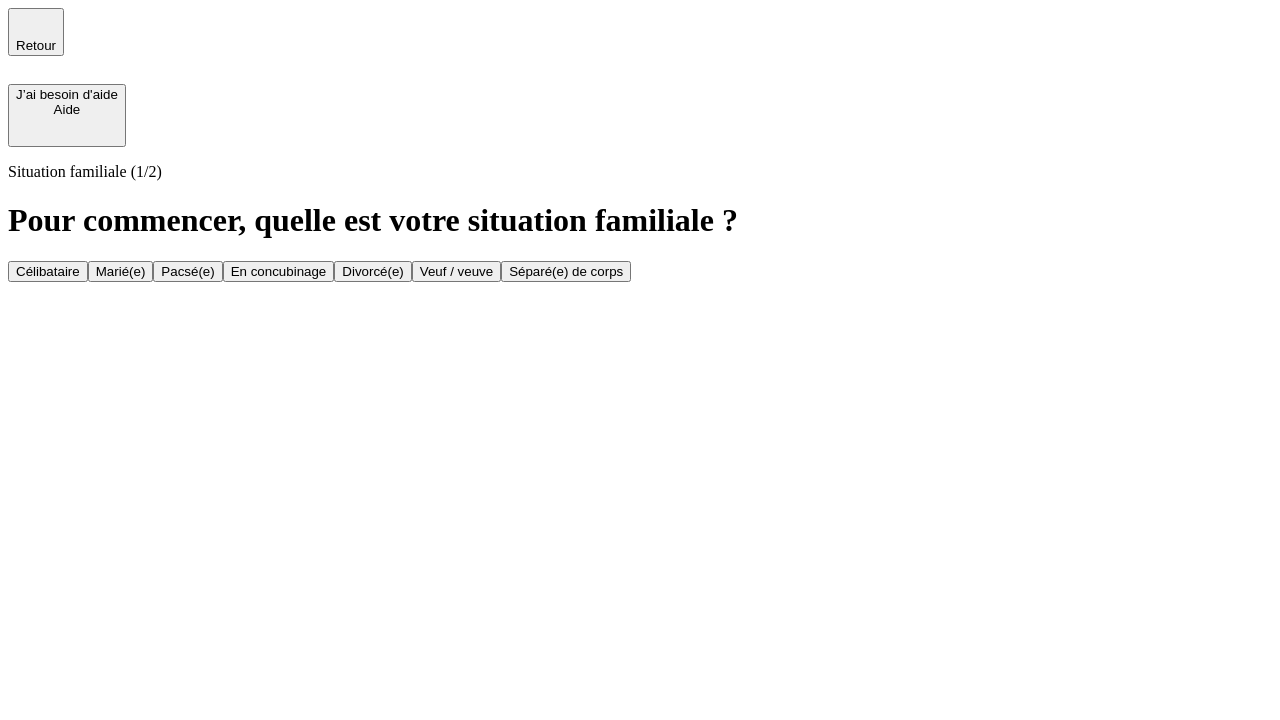 click on "Veuf / veuve" at bounding box center (456, 271) 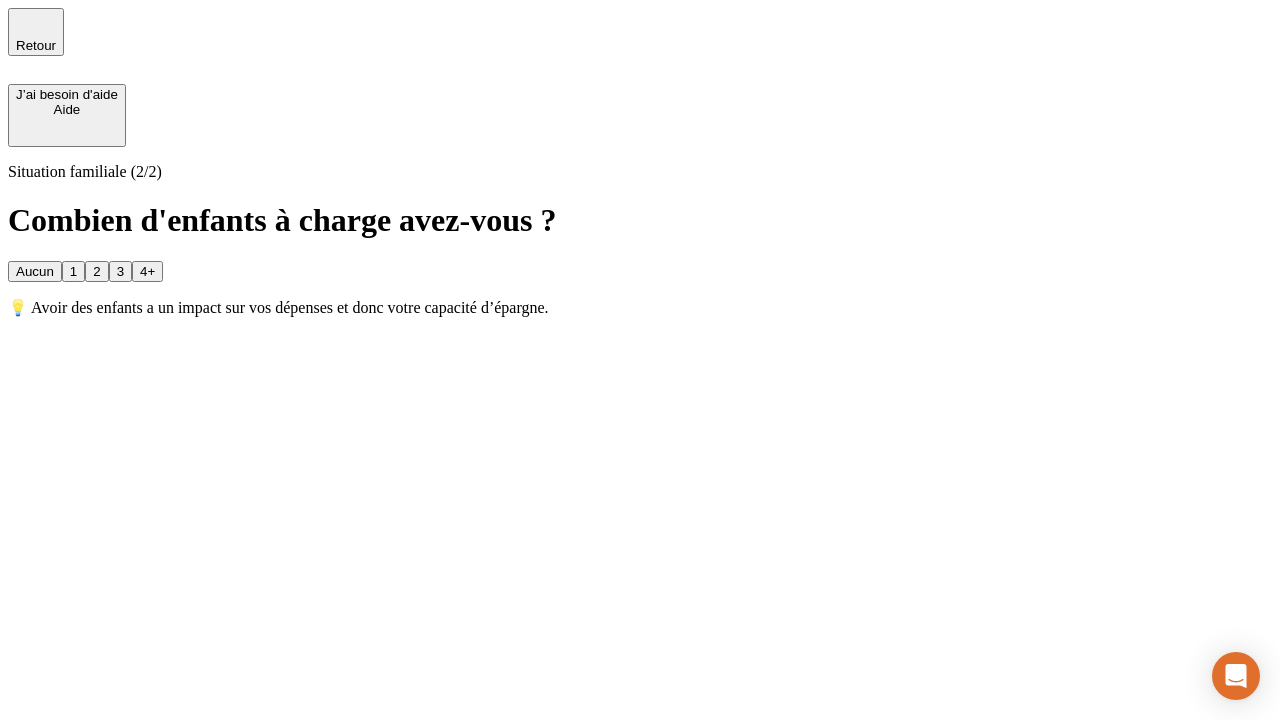 click on "Aucun" at bounding box center (35, 271) 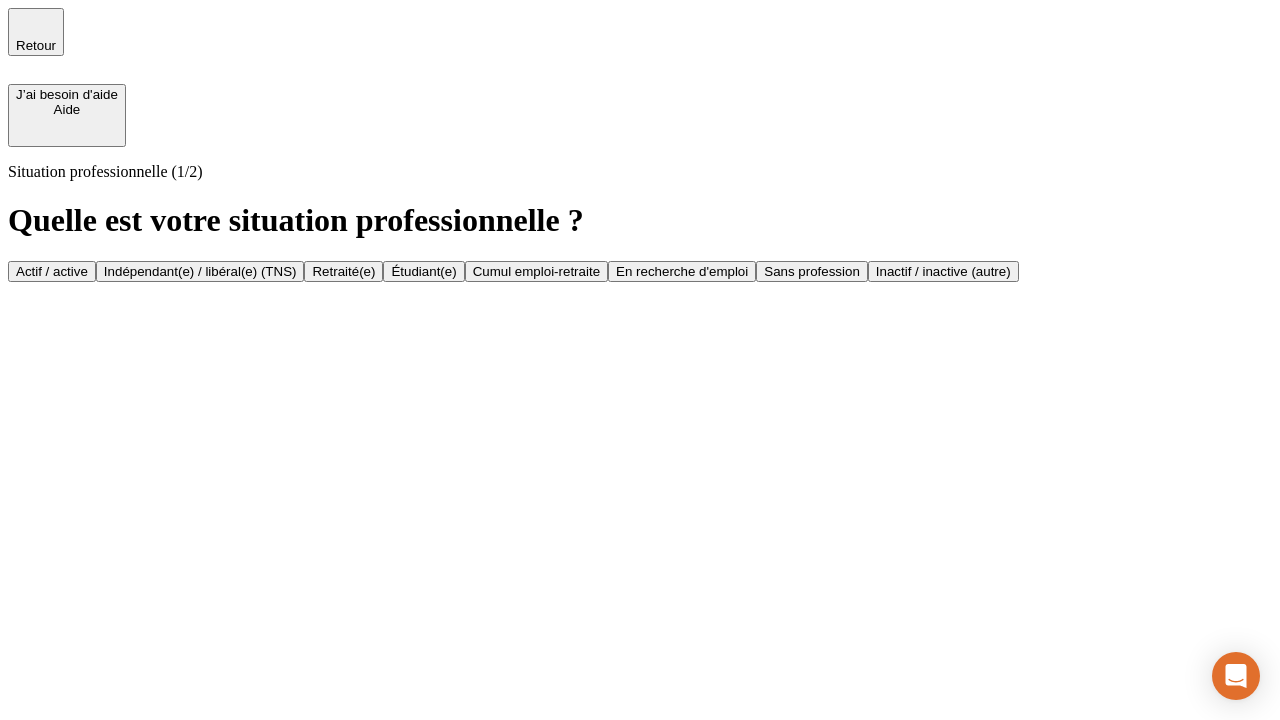 click on "Retraité(e)" at bounding box center [343, 271] 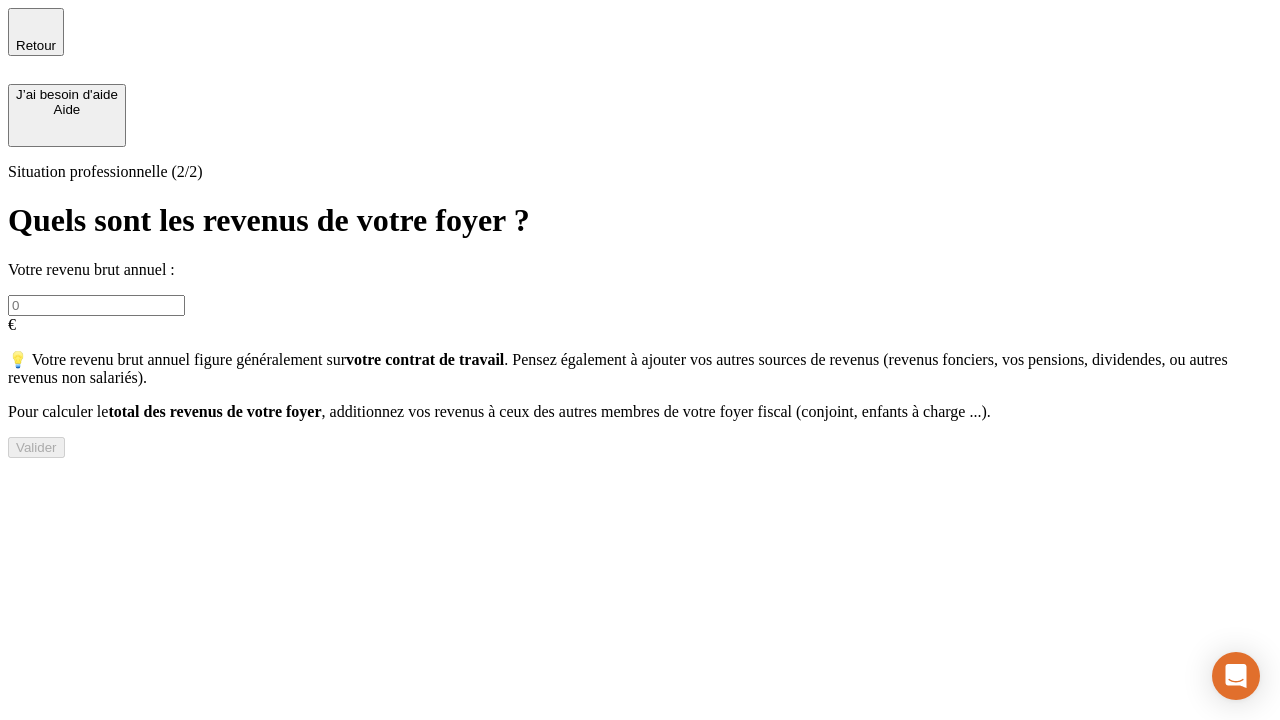 click at bounding box center [96, 305] 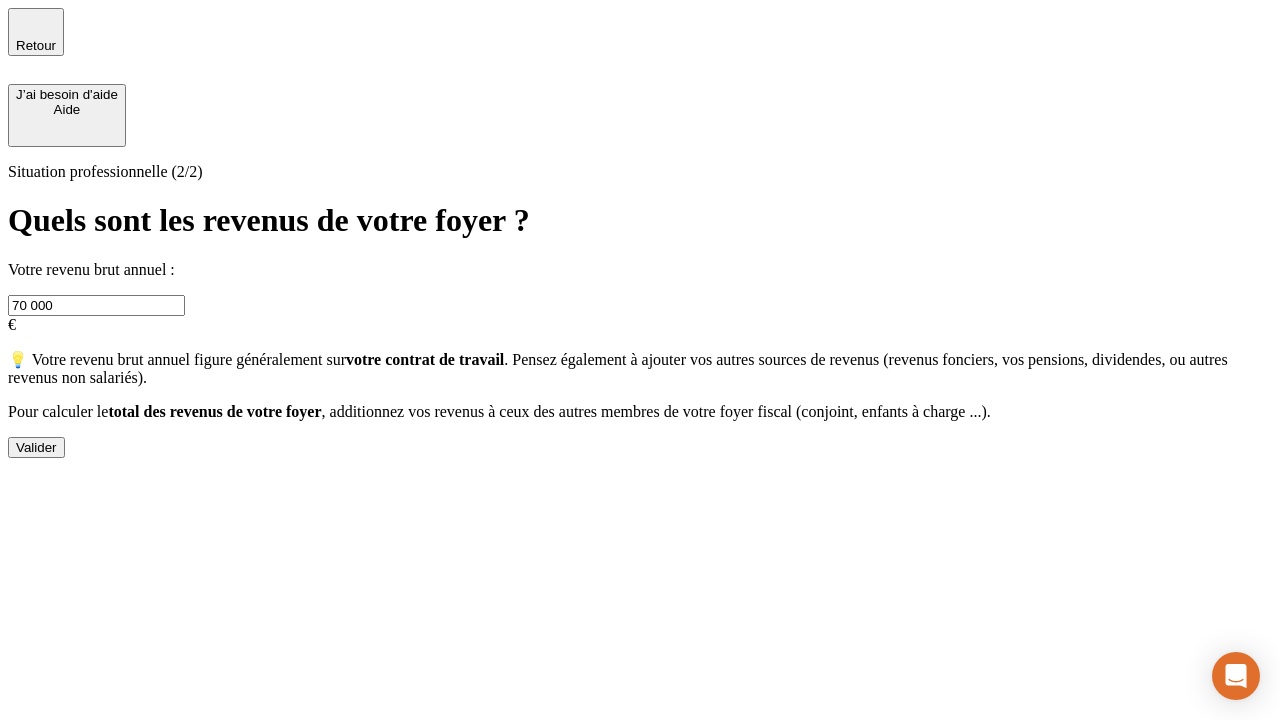 type on "70 000" 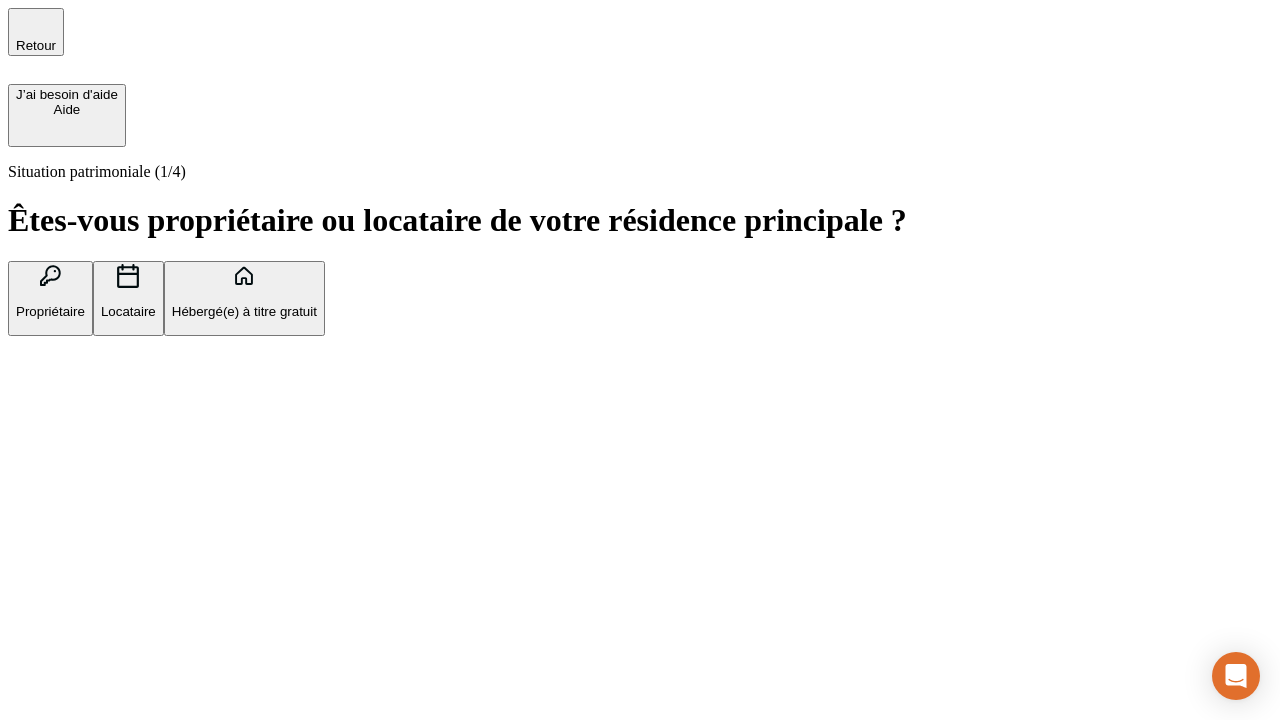 click on "Locataire" at bounding box center (128, 311) 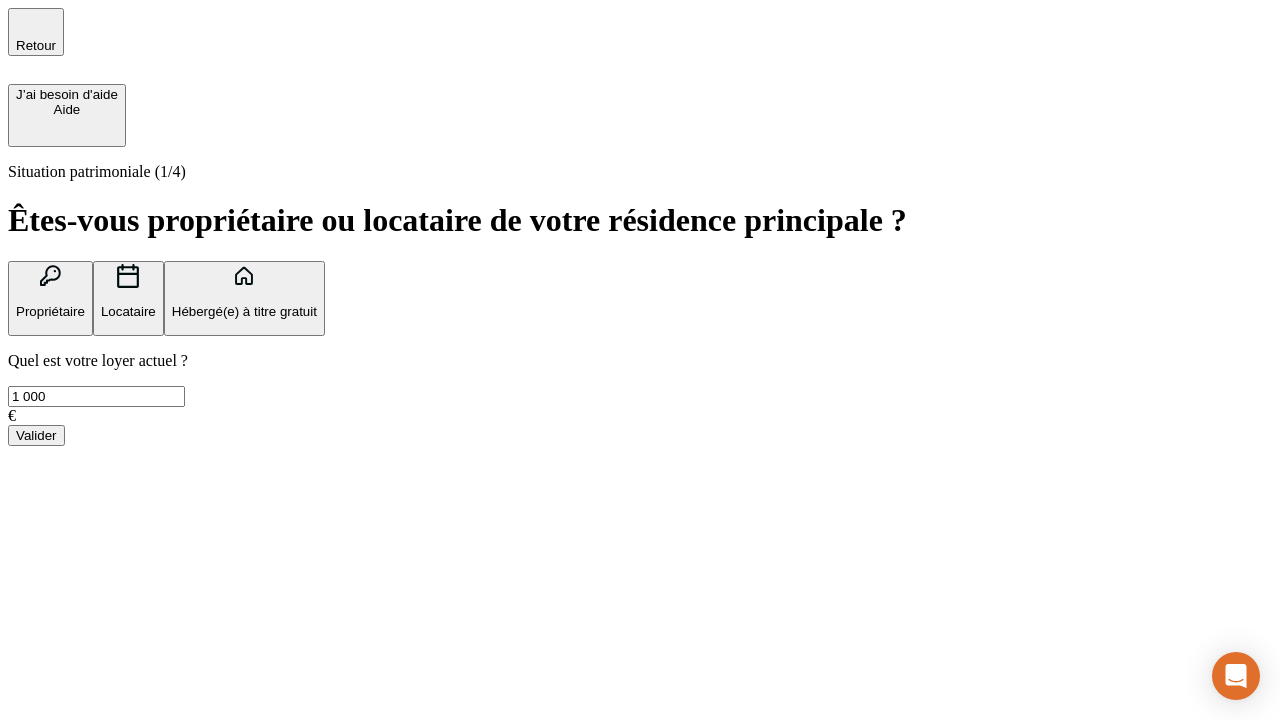 type on "1 000" 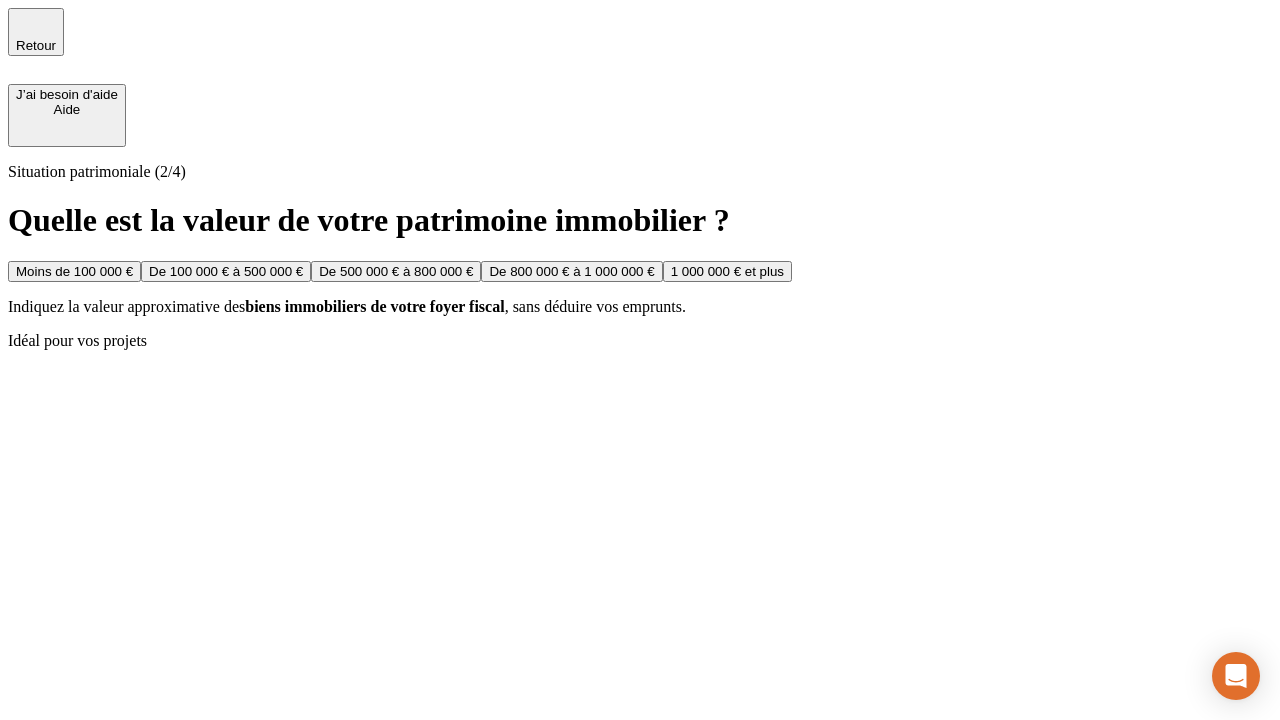 click on "De 500 000 € à 800 000 €" at bounding box center (396, 271) 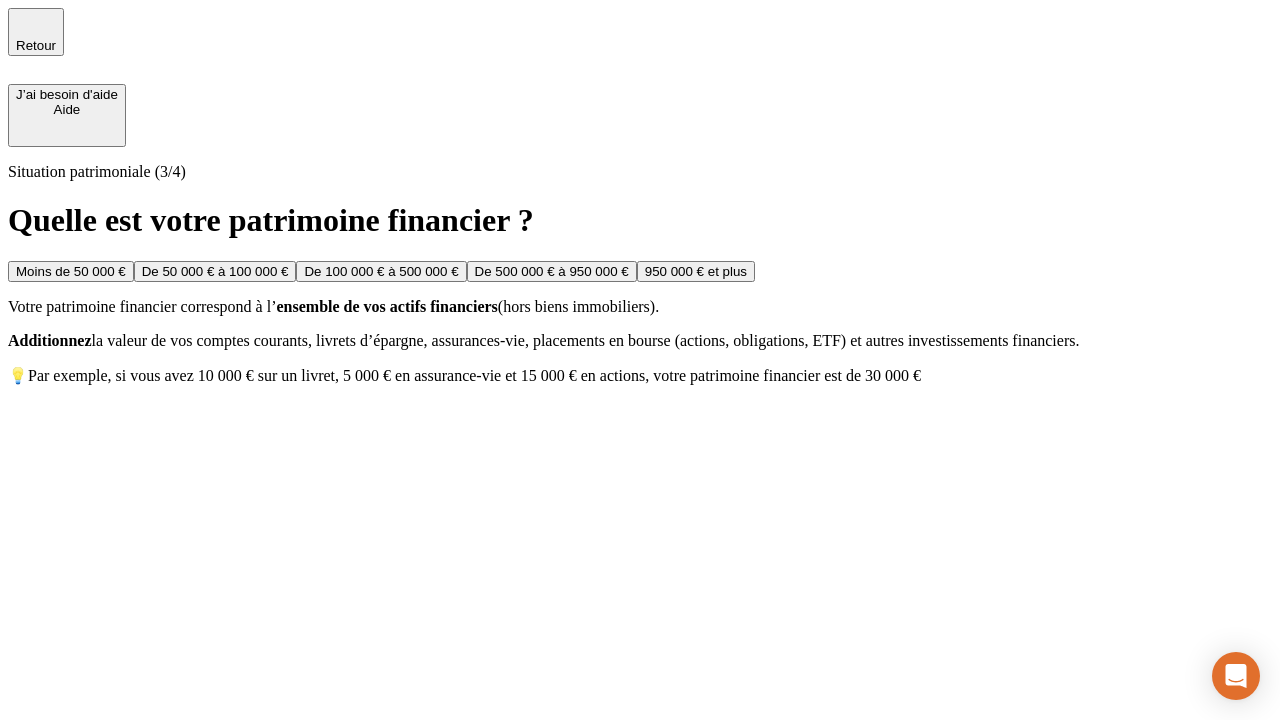 click on "Moins de 50 000 €" at bounding box center [71, 271] 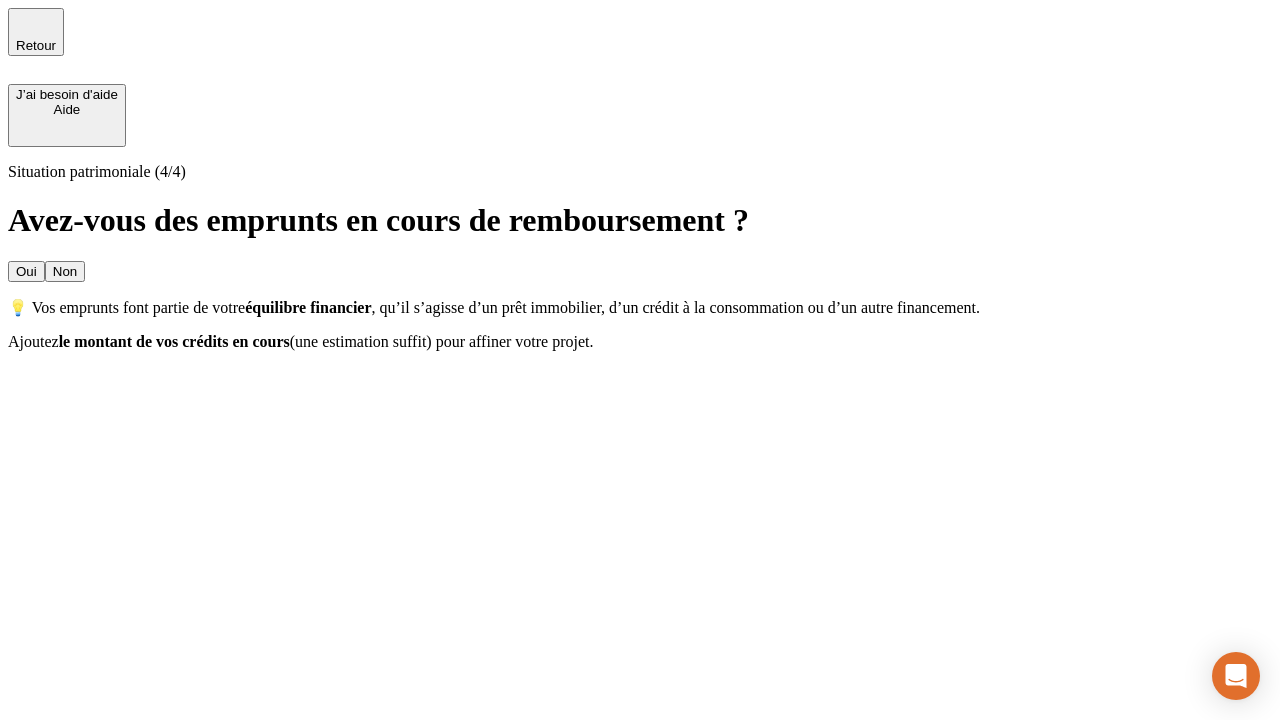 click on "Oui" at bounding box center [26, 271] 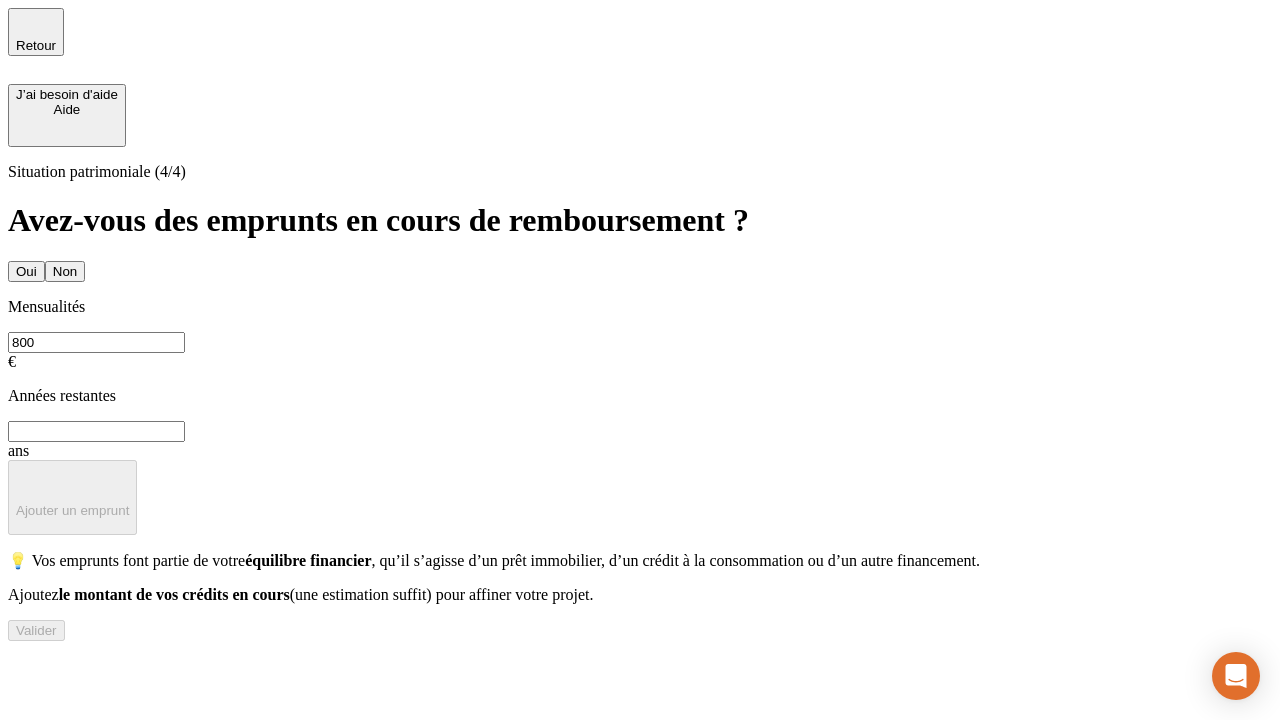 type on "800" 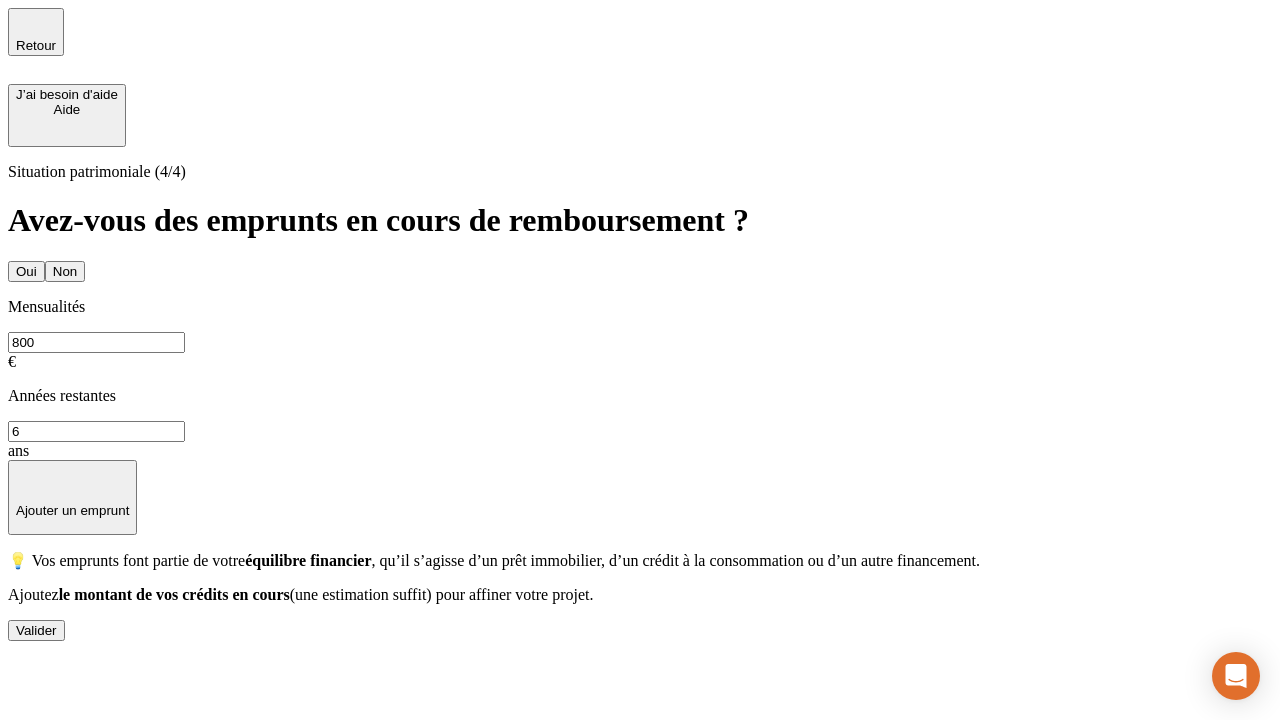 type on "6" 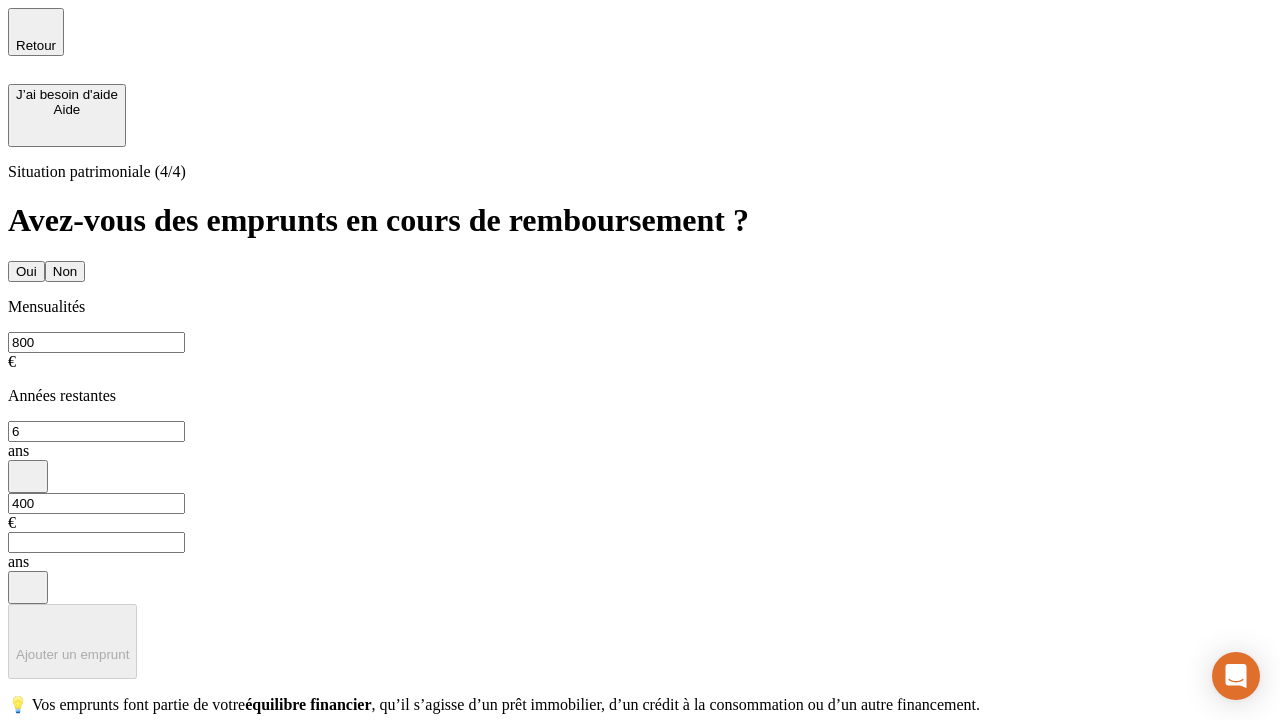 type on "400" 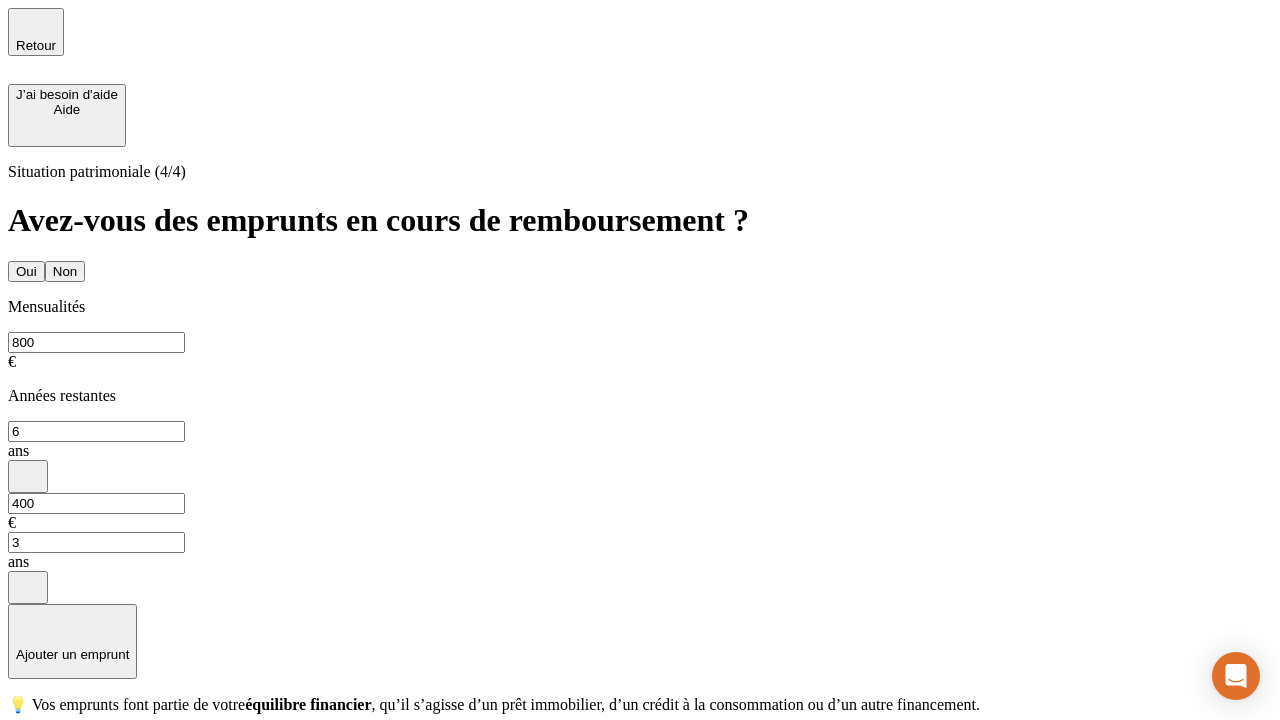 click on "Valider" at bounding box center (36, 774) 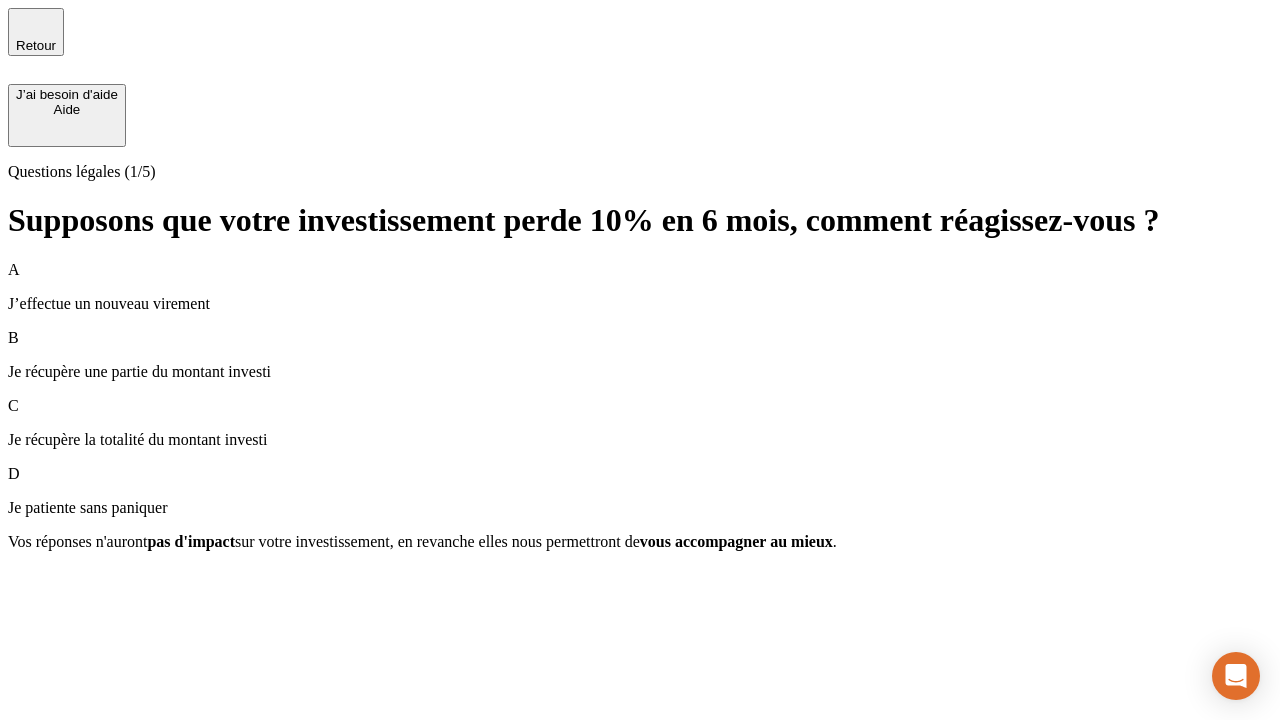 click on "Je récupère une partie du montant investi" at bounding box center [640, 372] 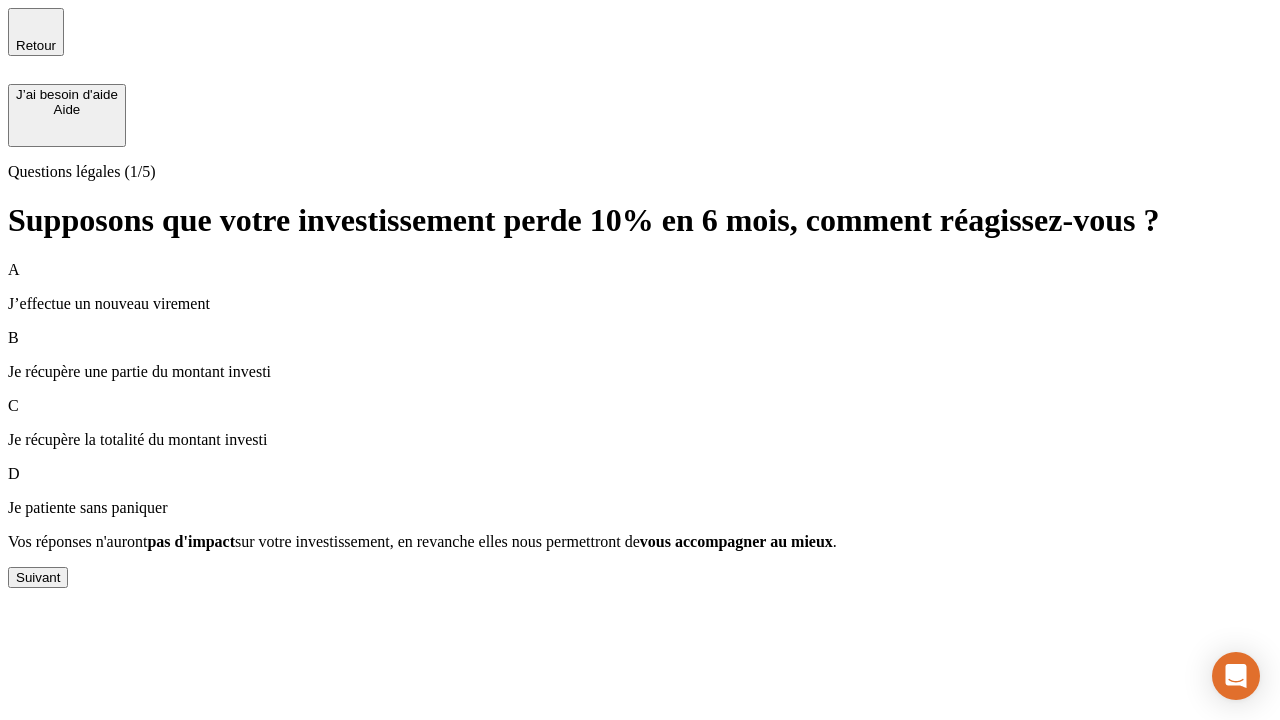 click on "Suivant" at bounding box center (38, 577) 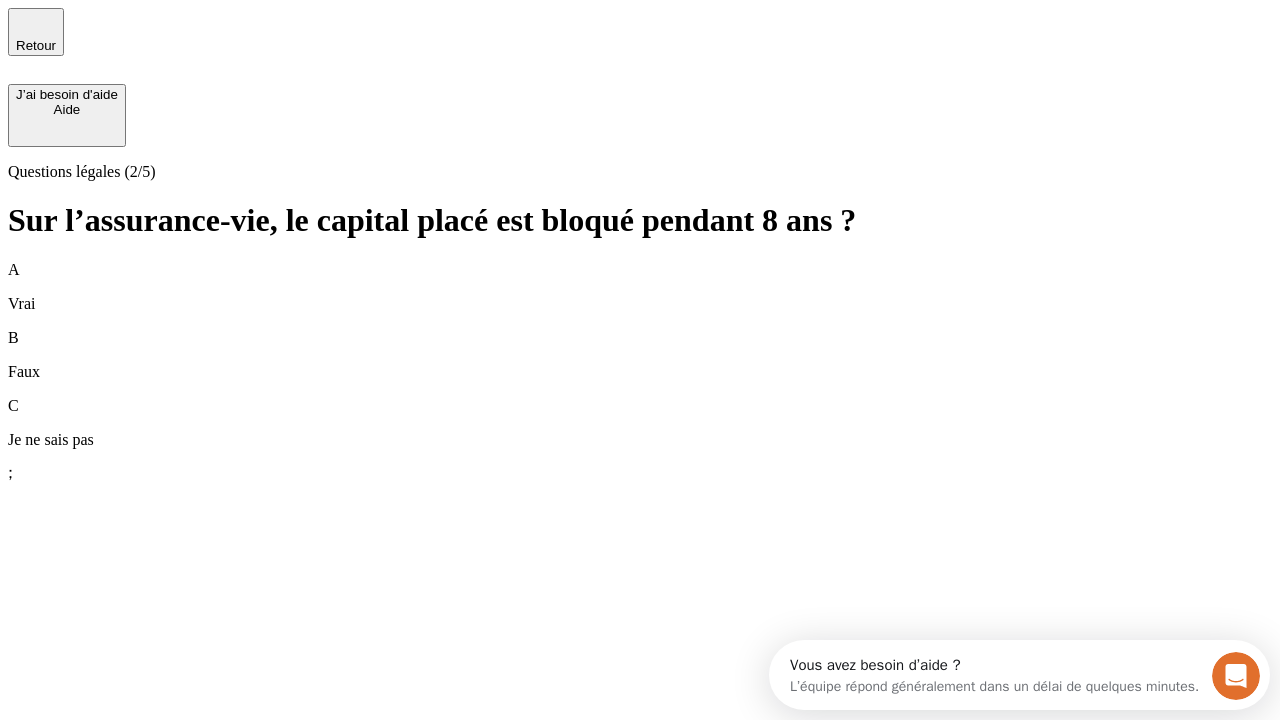 scroll, scrollTop: 0, scrollLeft: 0, axis: both 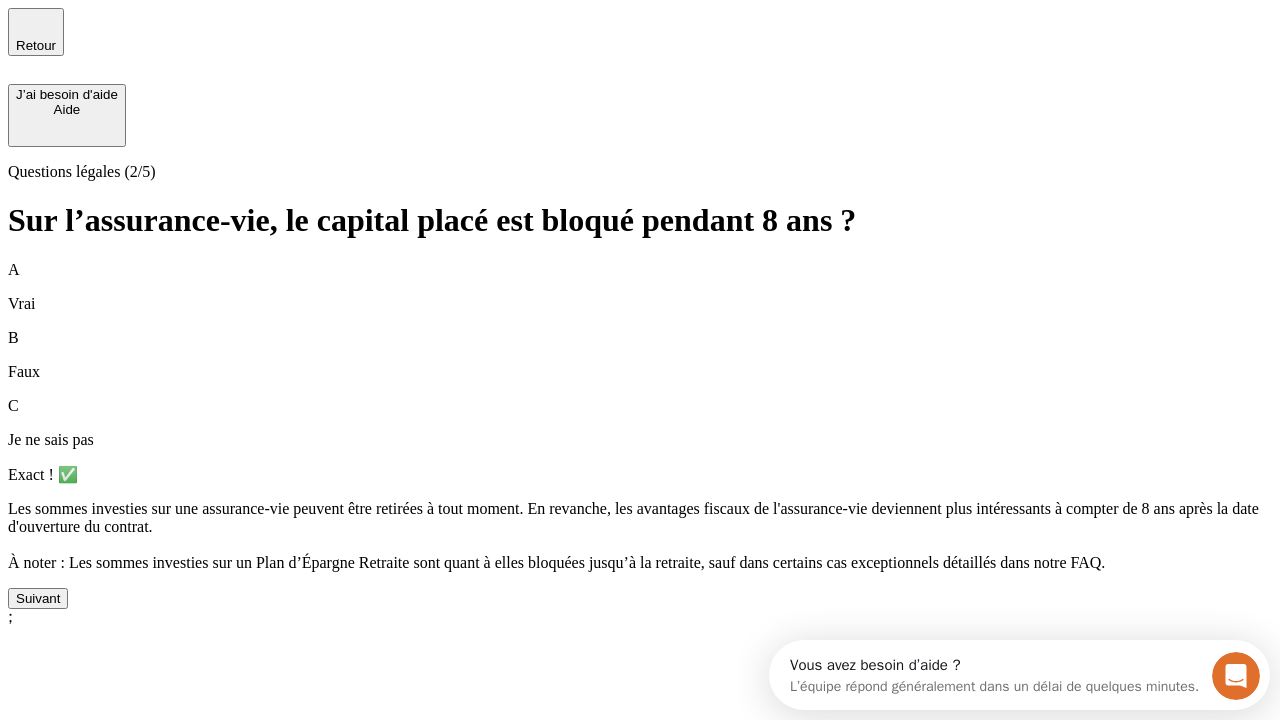 click on "Suivant" at bounding box center (38, 598) 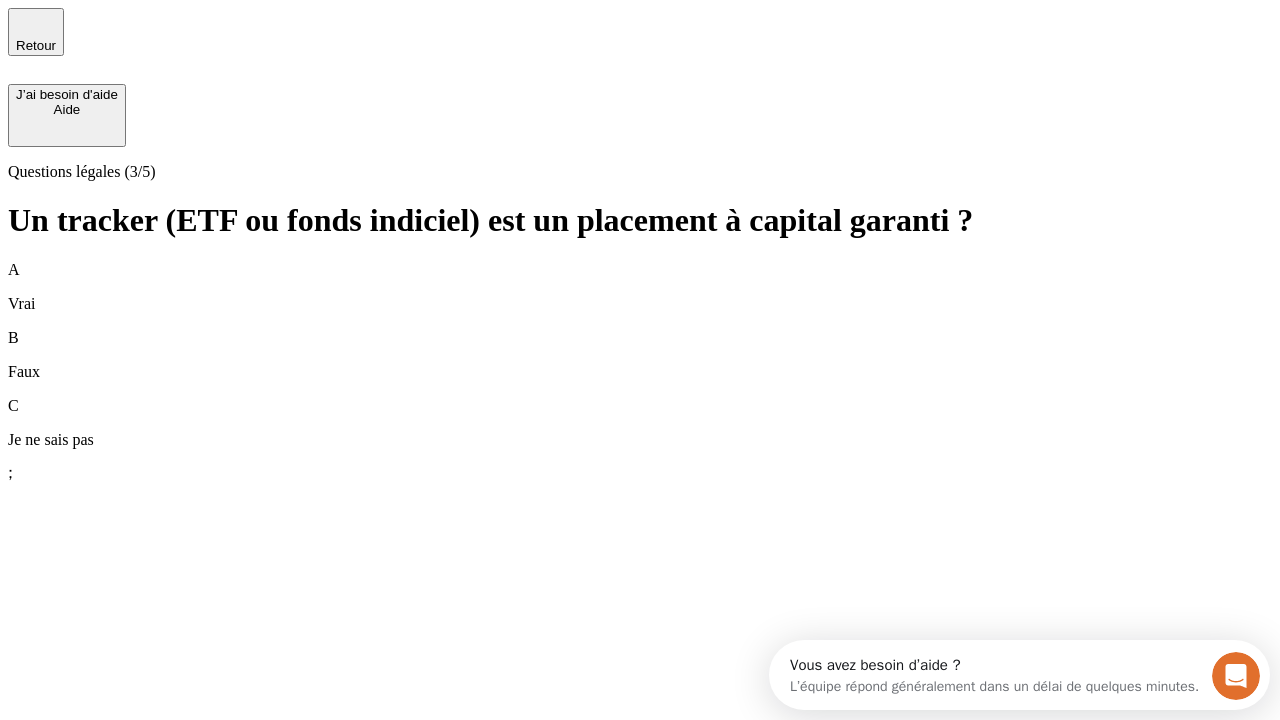 scroll, scrollTop: 18, scrollLeft: 0, axis: vertical 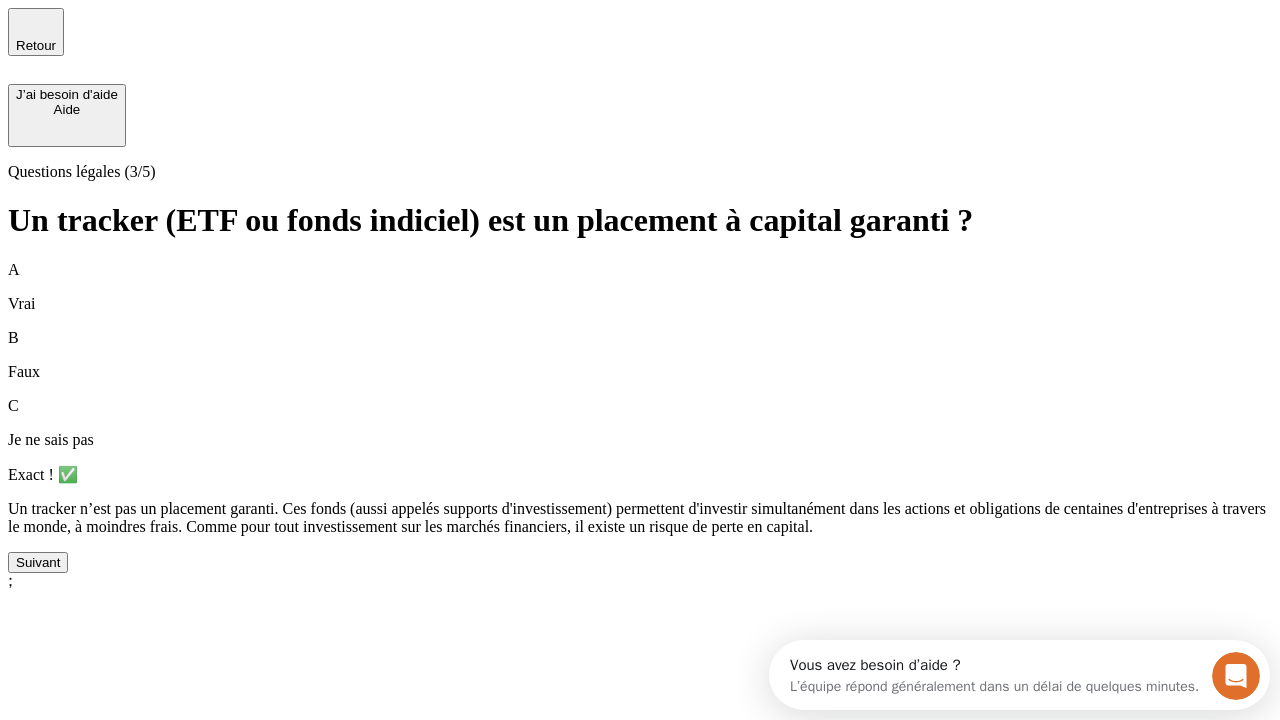 click on "Suivant" at bounding box center [38, 562] 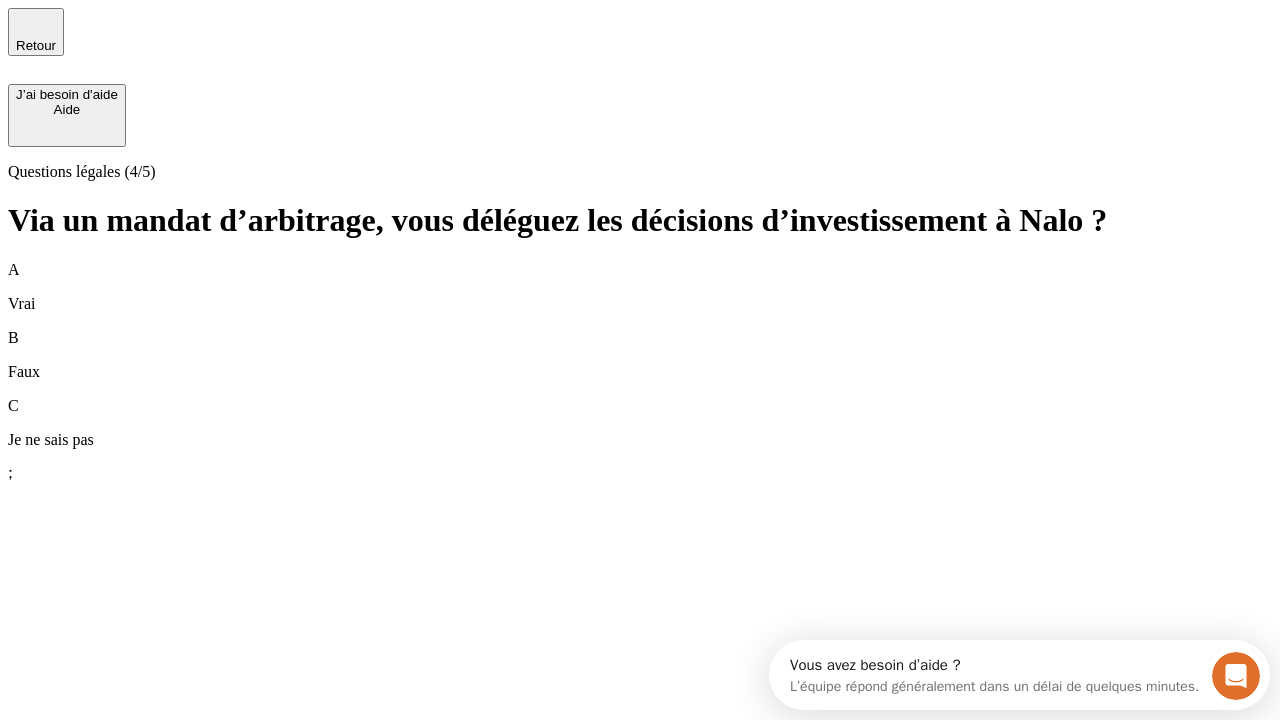 click on "A Vrai" at bounding box center [640, 287] 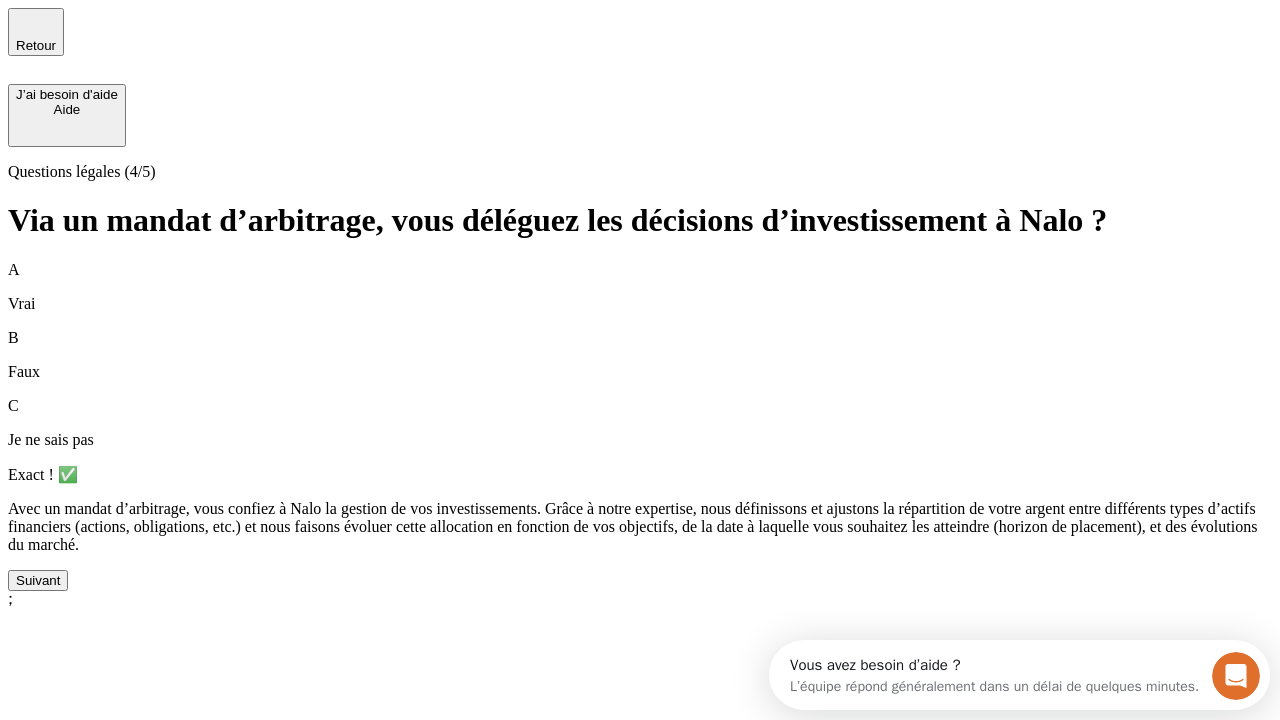click on "Suivant" at bounding box center (38, 580) 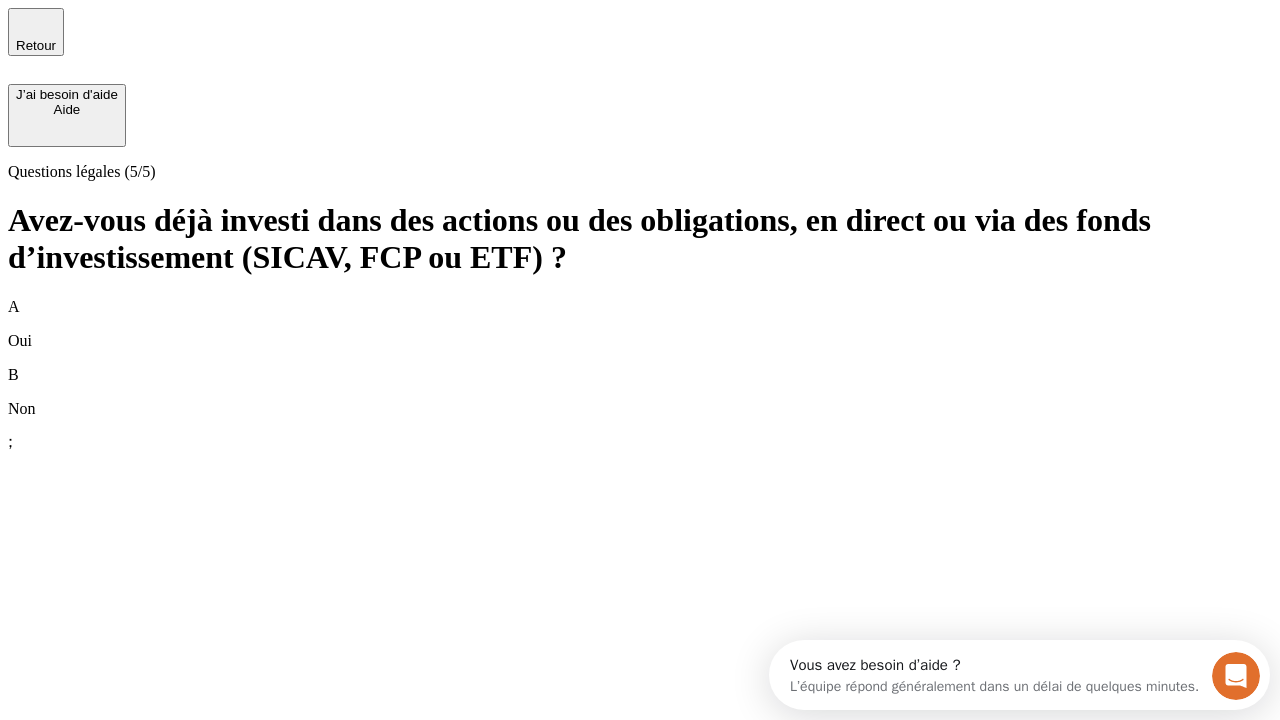 click on "B Non" at bounding box center (640, 392) 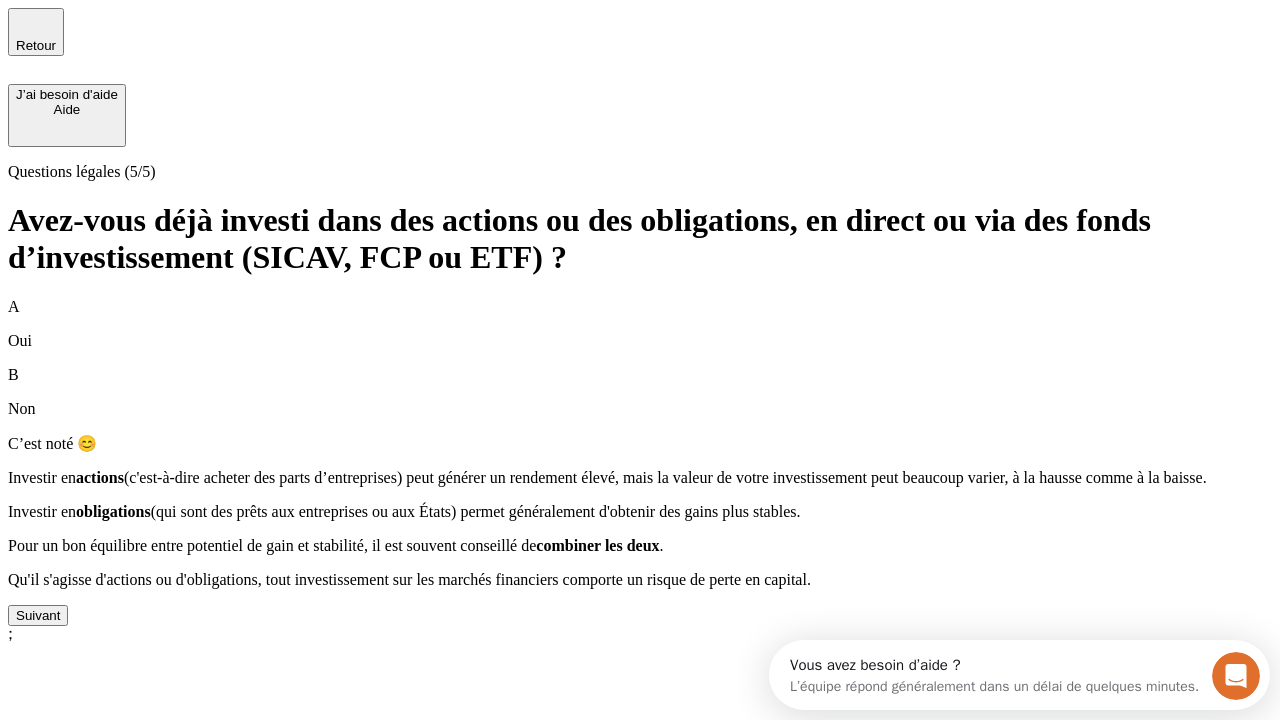 click on "Suivant" at bounding box center [38, 615] 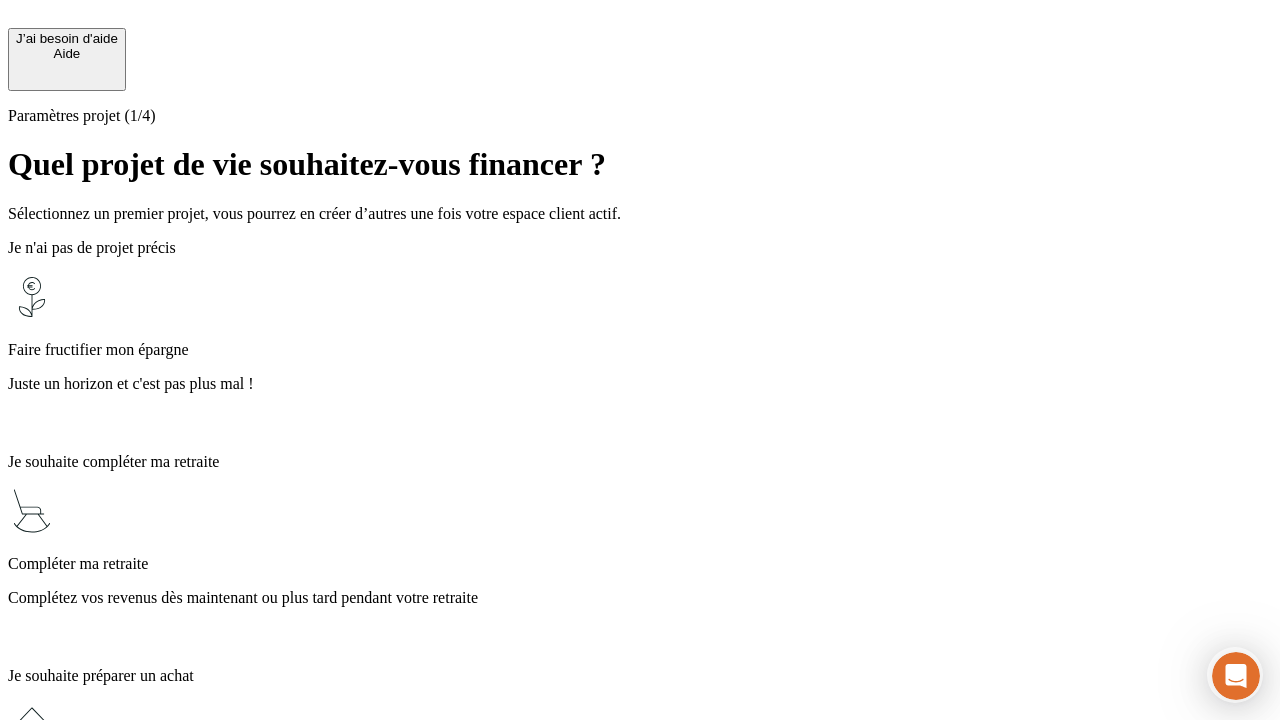 click on "Complétez vos revenus dès maintenant ou plus tard pendant votre retraite" at bounding box center (640, 598) 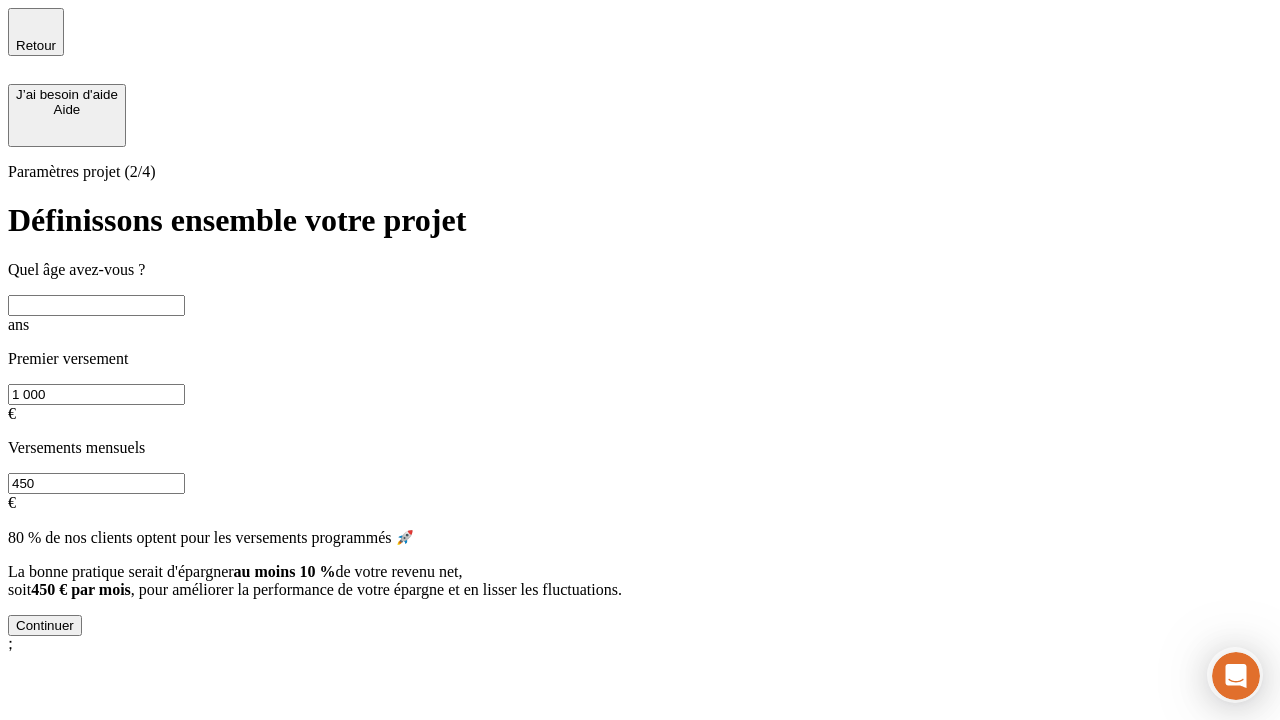 click at bounding box center [96, 305] 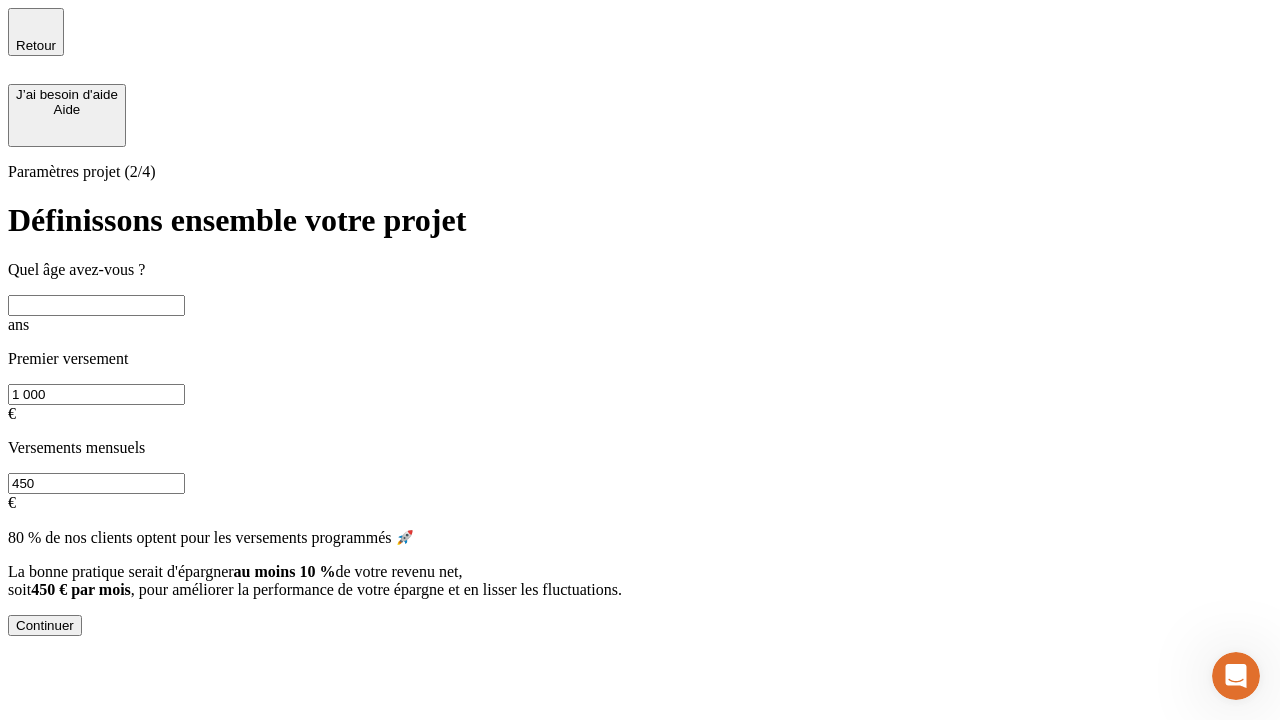 scroll, scrollTop: 0, scrollLeft: 0, axis: both 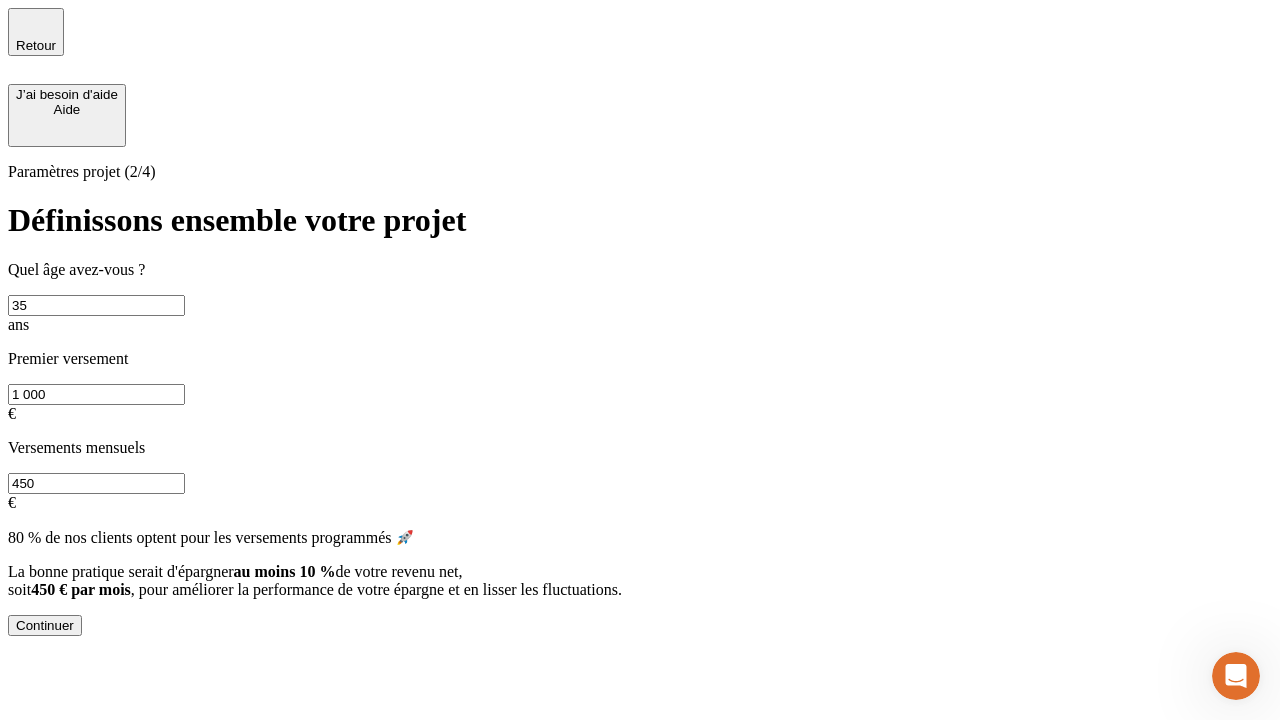 type on "35" 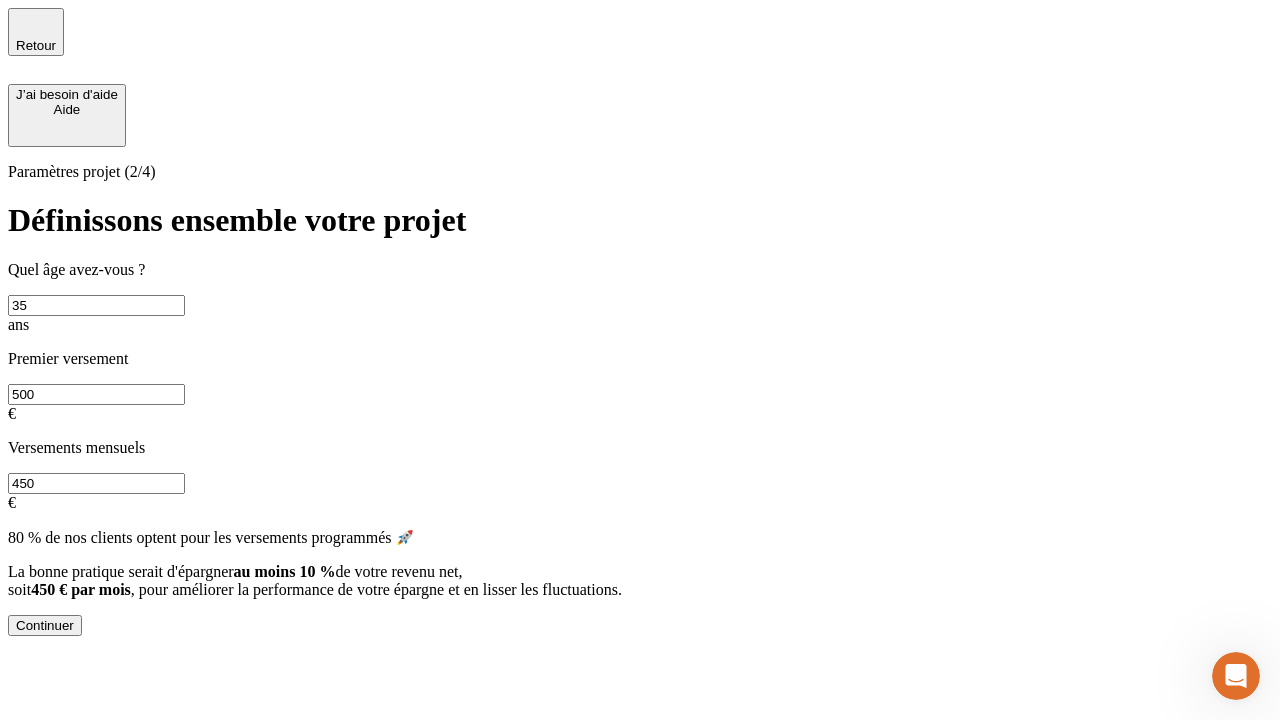type on "500" 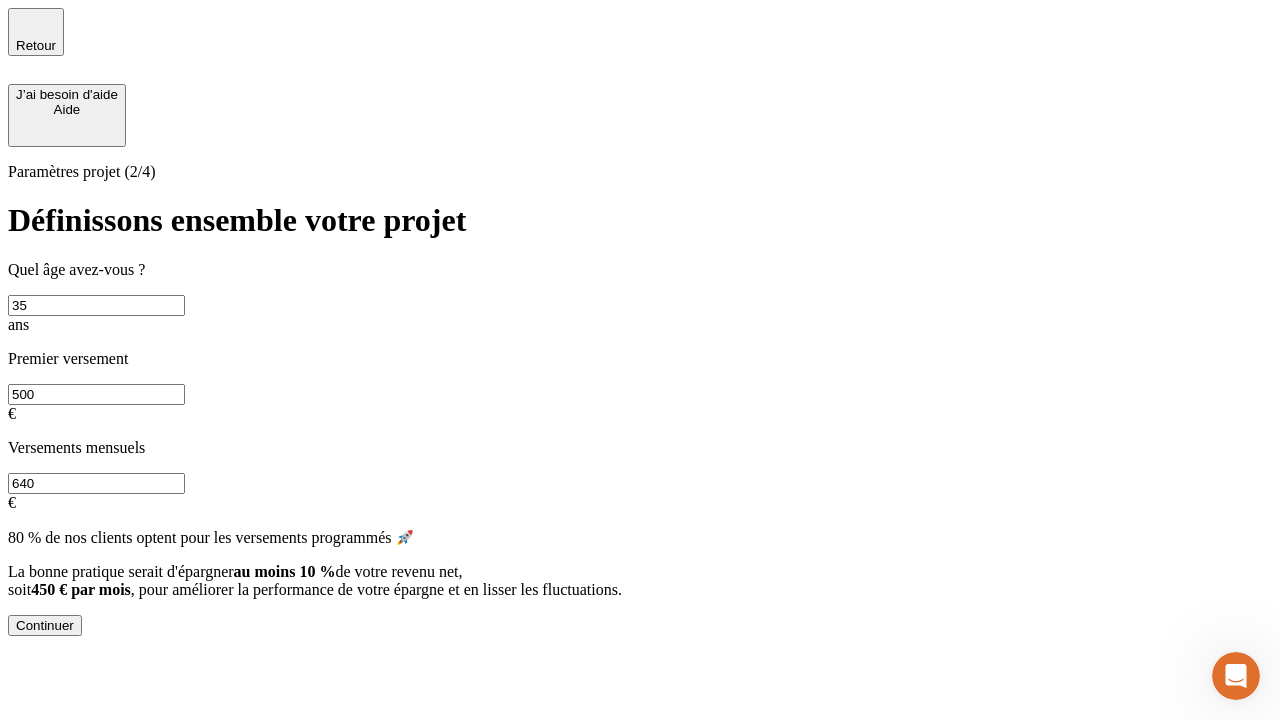 type on "640" 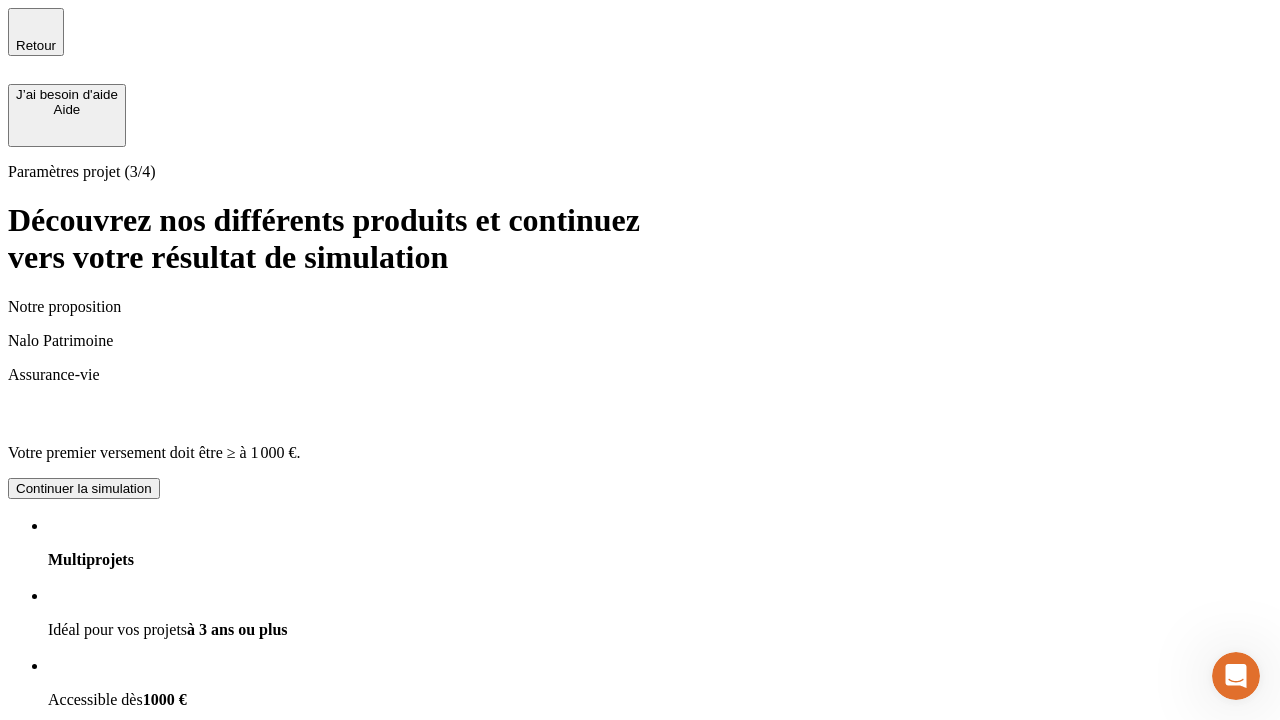 click on "Continuer la simulation" at bounding box center (84, 928) 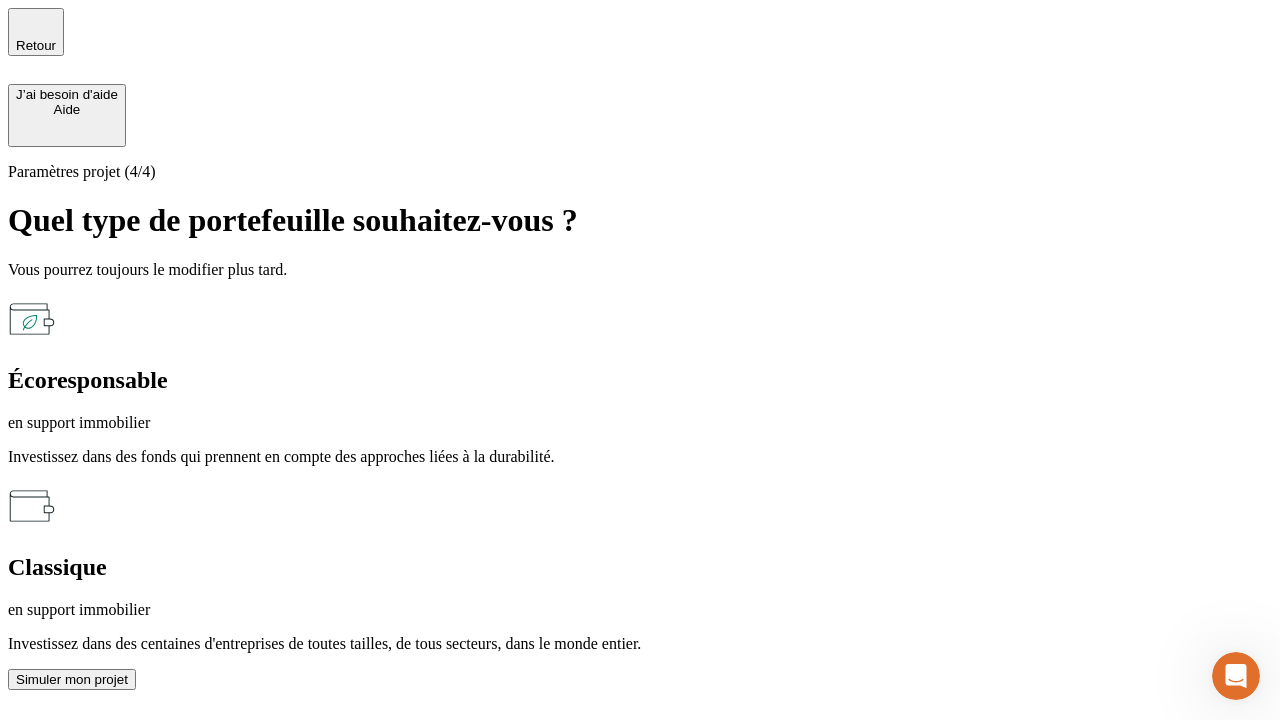 click on "en support immobilier" at bounding box center (640, 610) 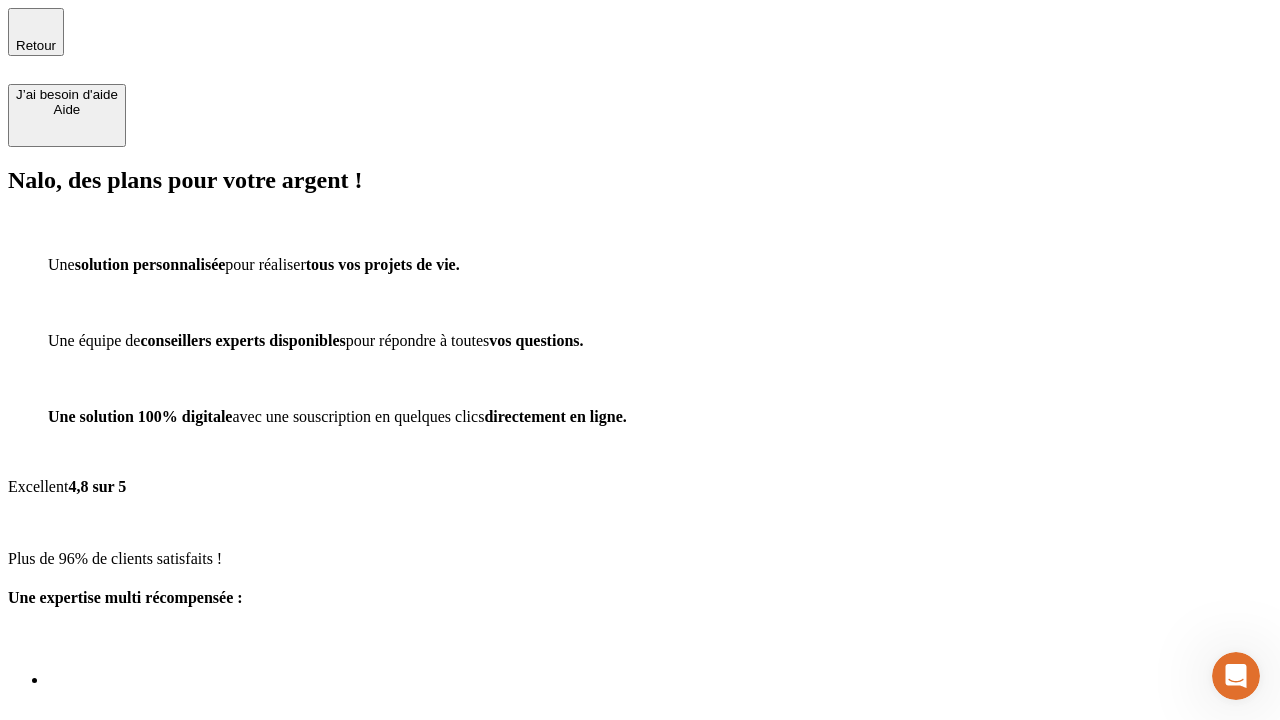 click on "Découvrir ma simulation" at bounding box center (87, 840) 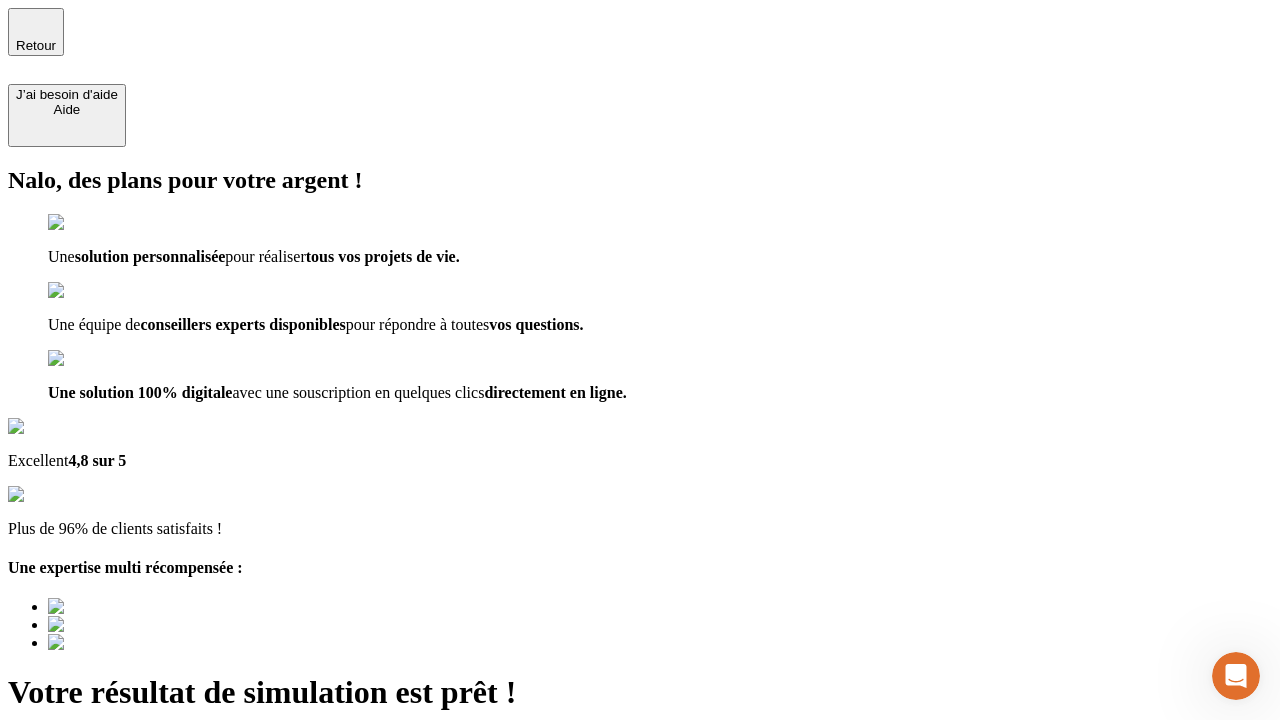 type on "testplaywright-paul-retirement_retired-4@[EMAIL]" 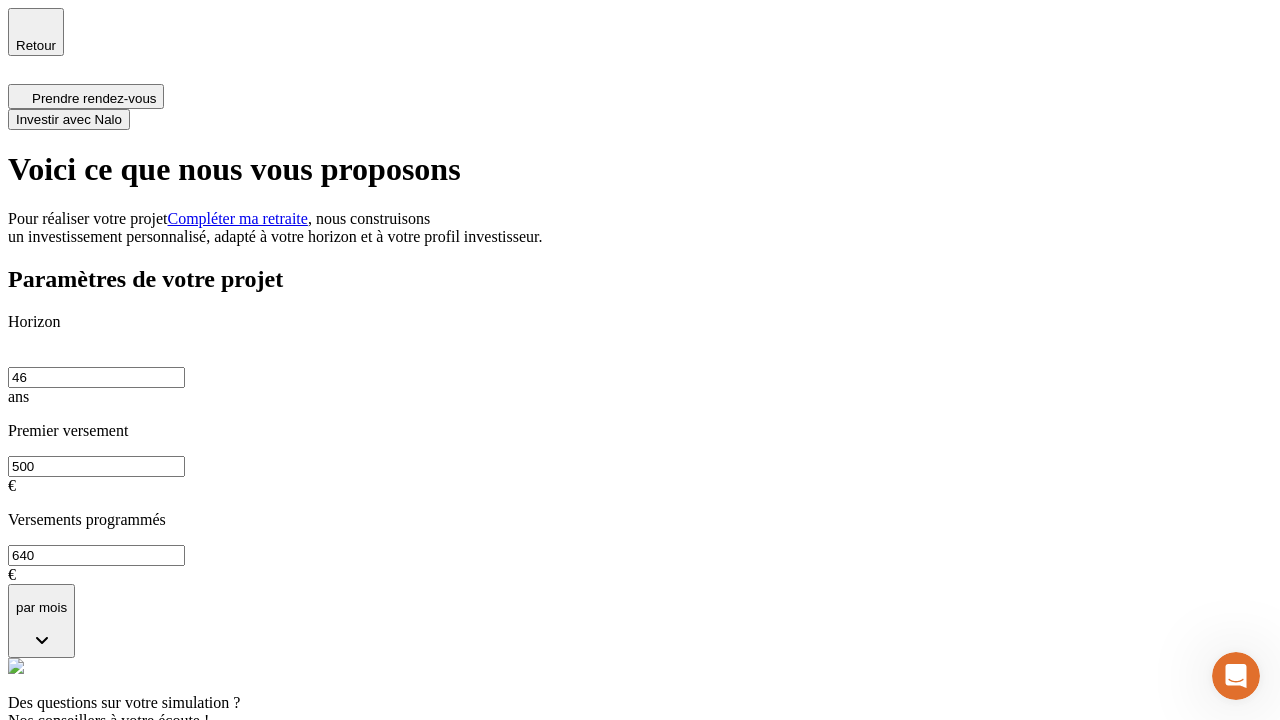 click on "Investir avec Nalo" at bounding box center (69, 119) 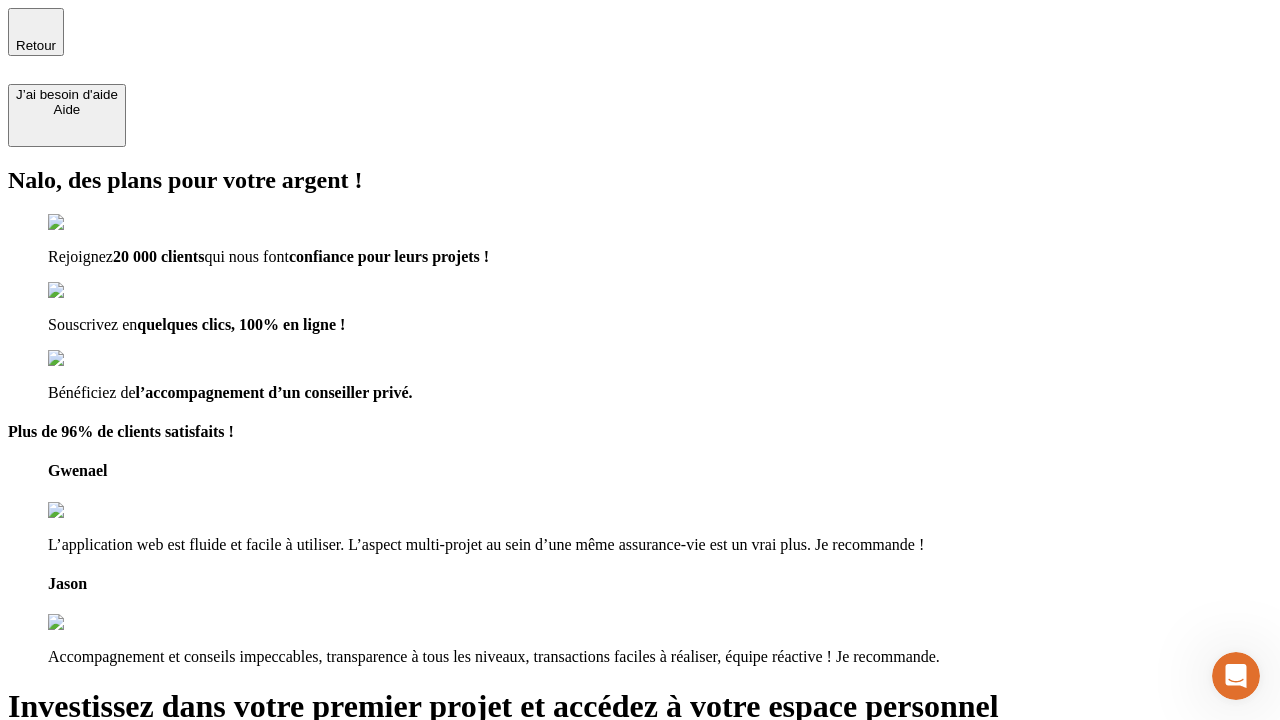 type on "testplaywright-paul-retirement_retired-4@[EMAIL]" 